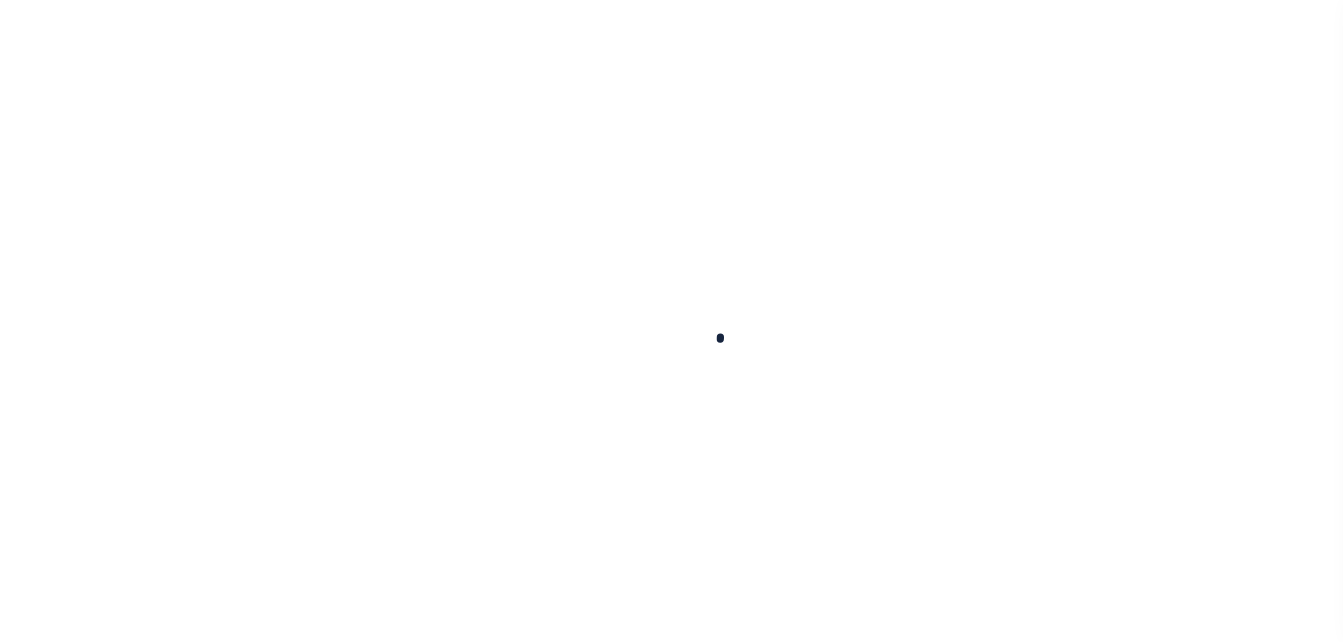 scroll, scrollTop: 0, scrollLeft: 0, axis: both 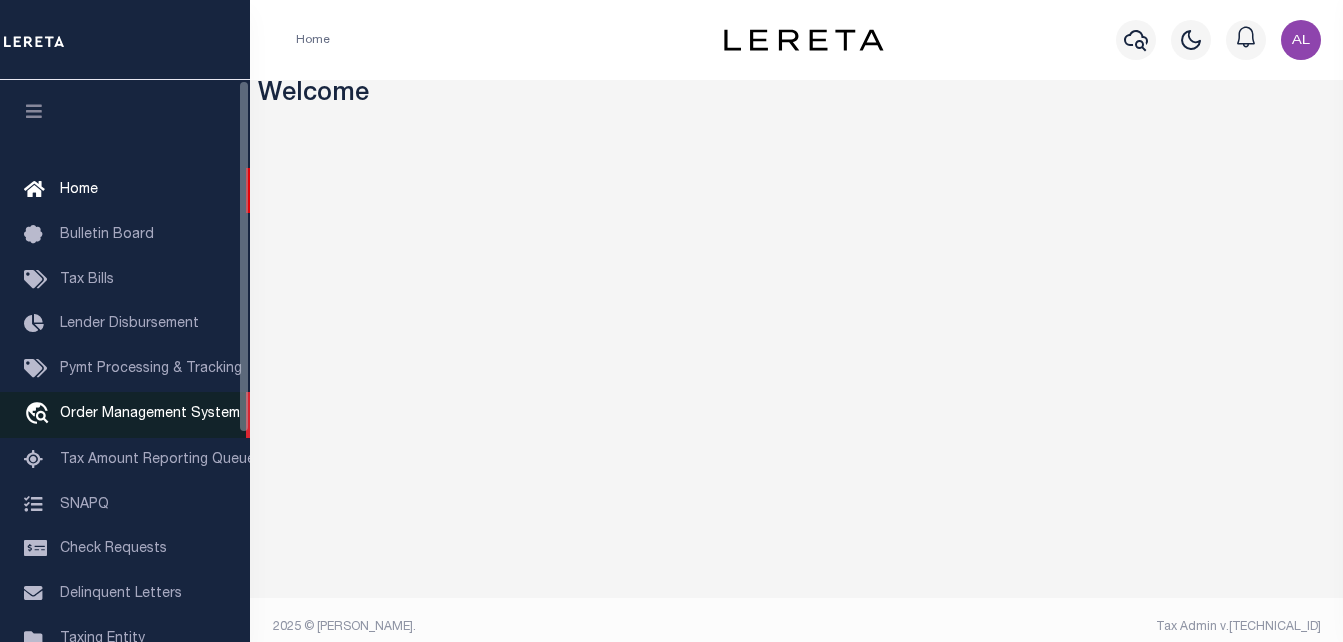 click on "Order Management System" at bounding box center [150, 414] 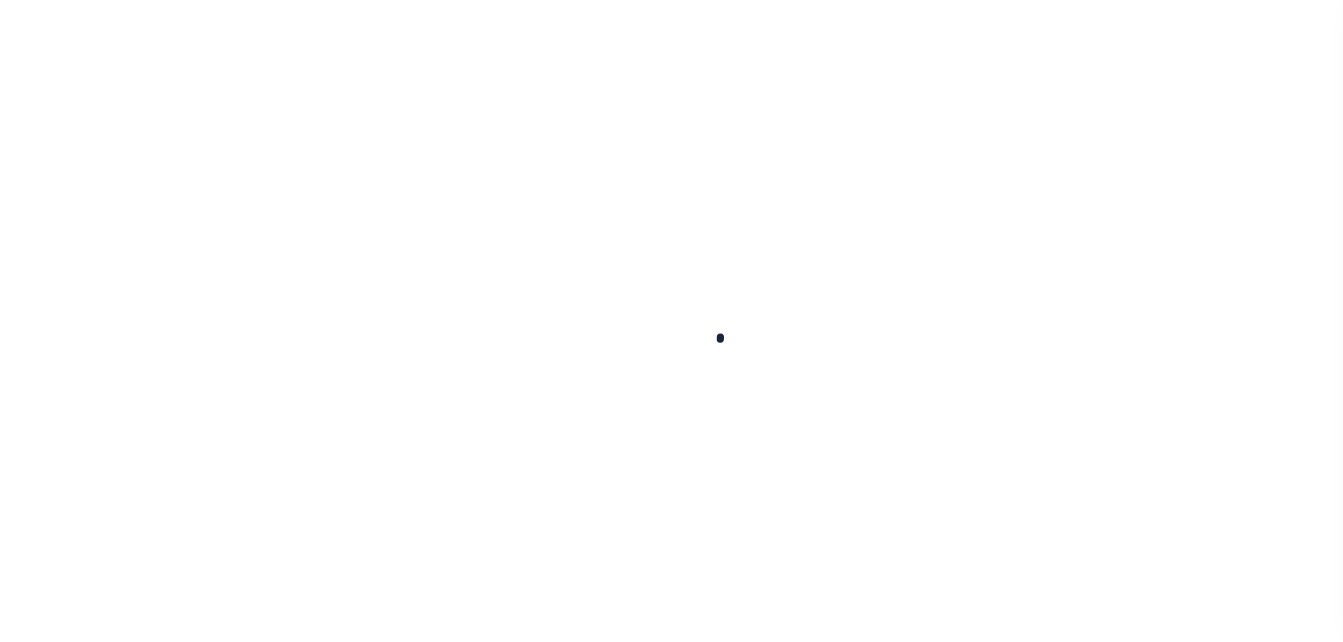 scroll, scrollTop: 0, scrollLeft: 0, axis: both 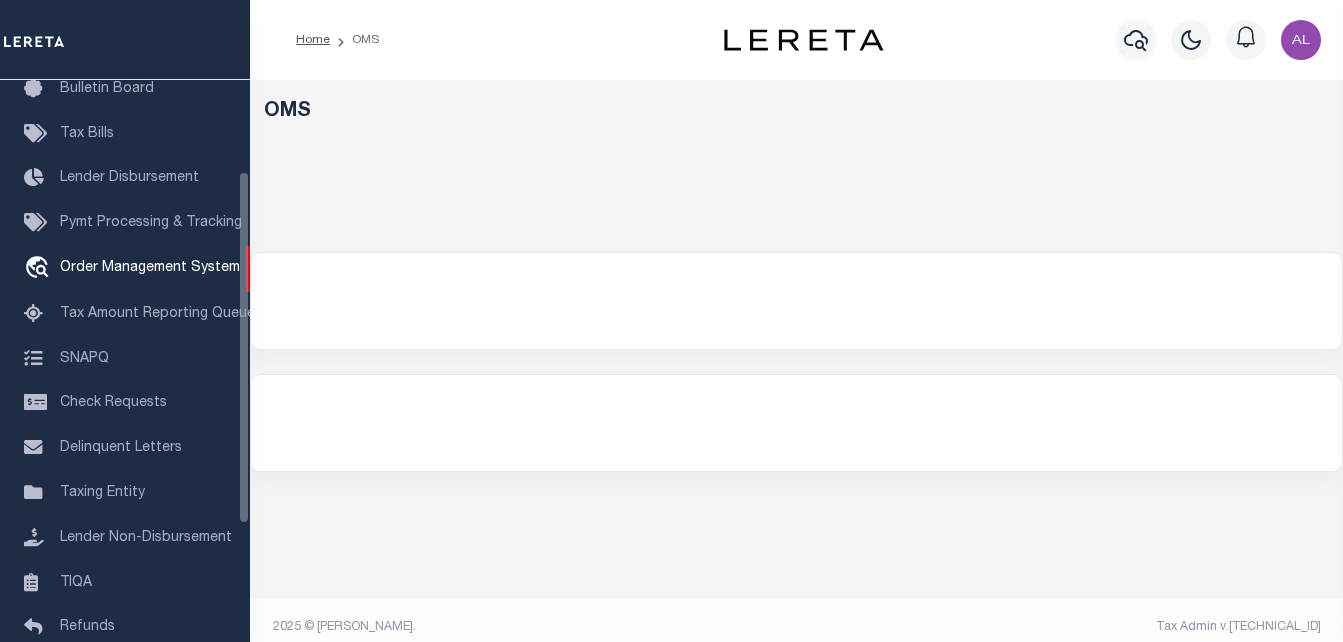 select on "200" 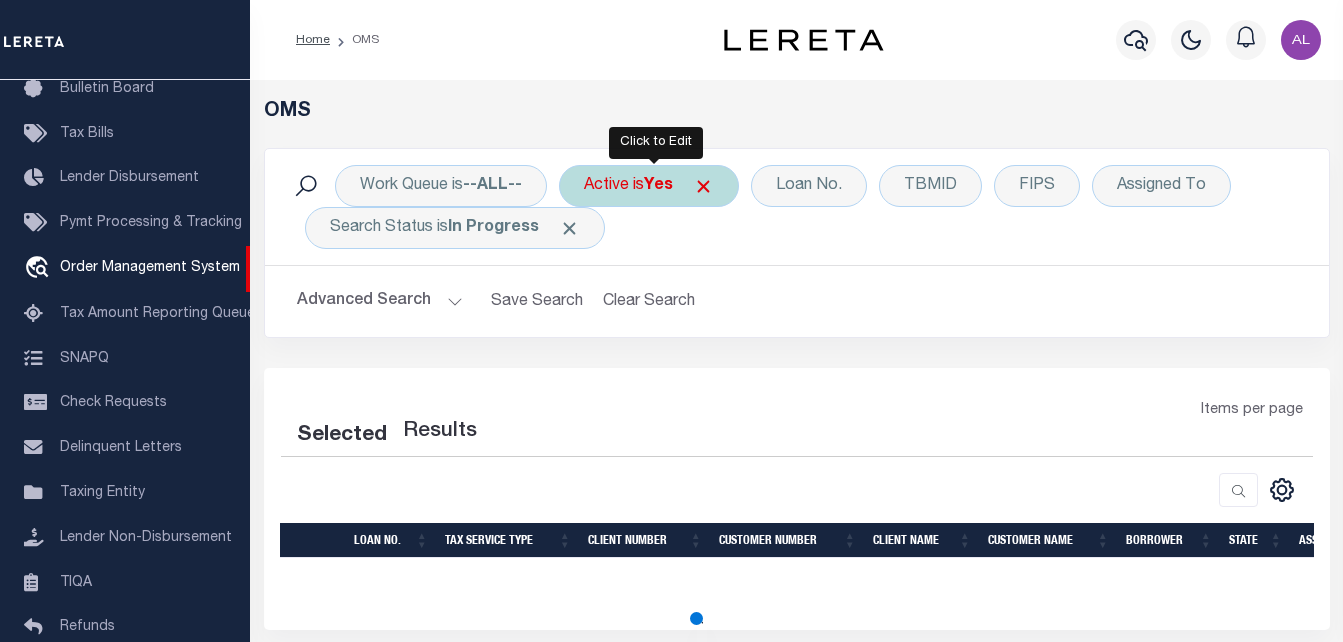 click on "Active is  Yes" at bounding box center [649, 186] 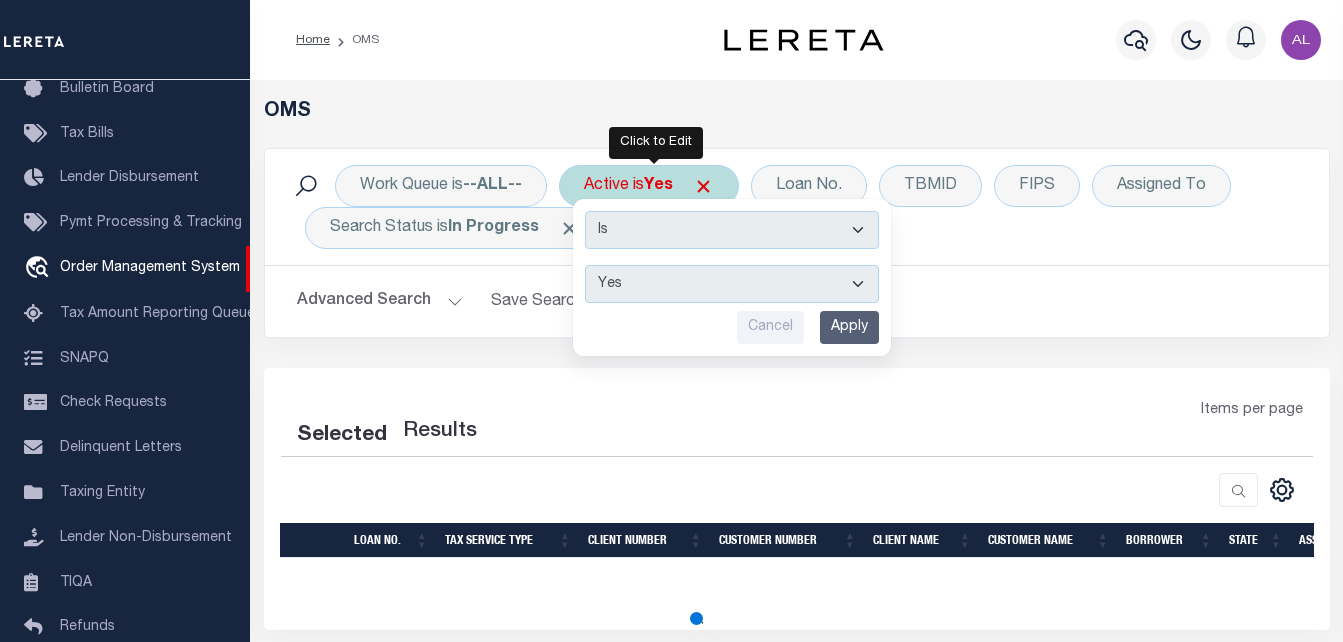 select on "200" 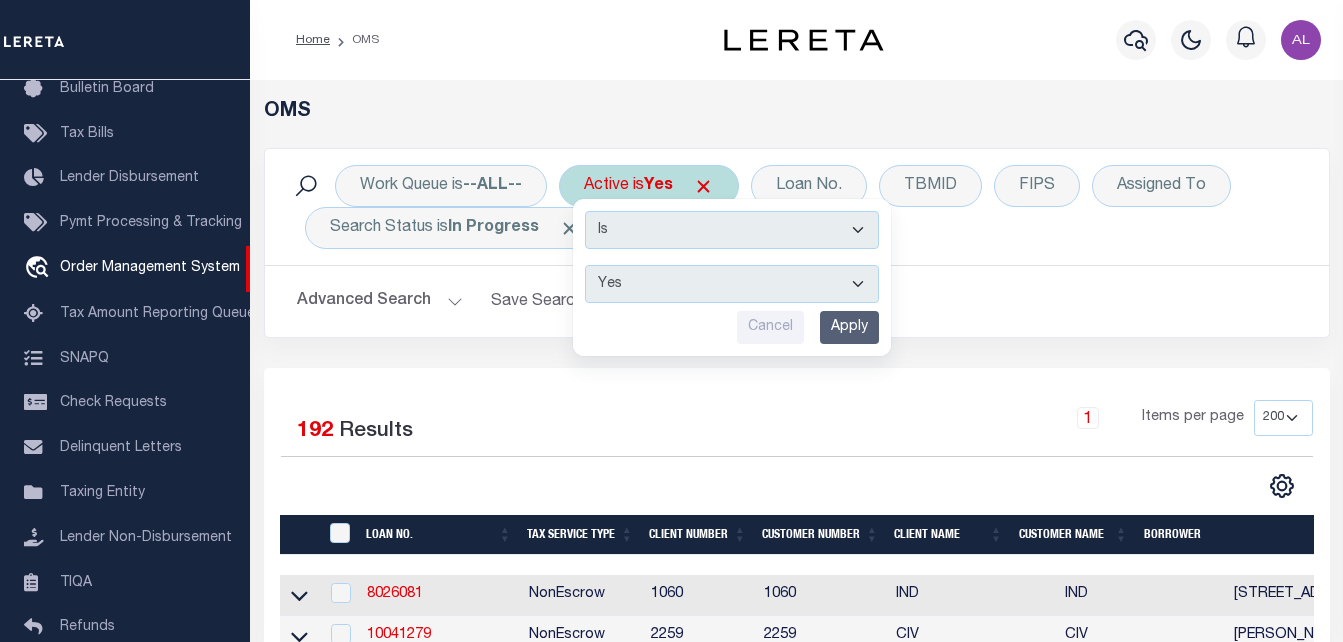 click at bounding box center (703, 186) 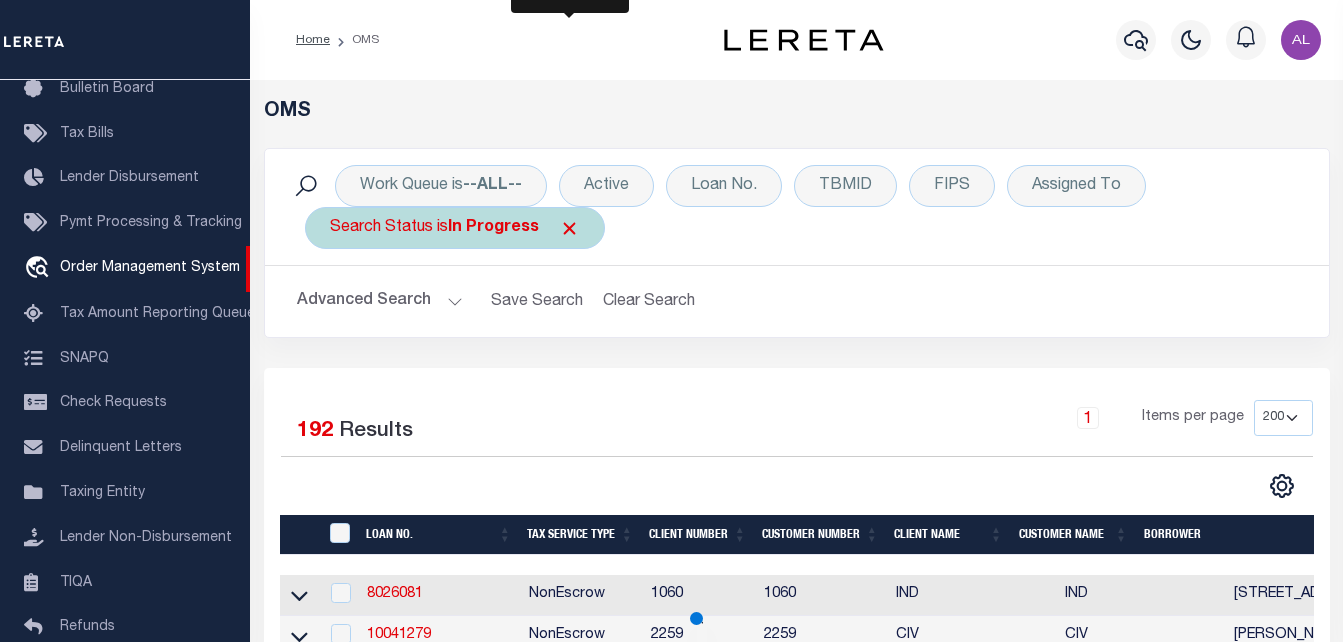 click at bounding box center (569, 228) 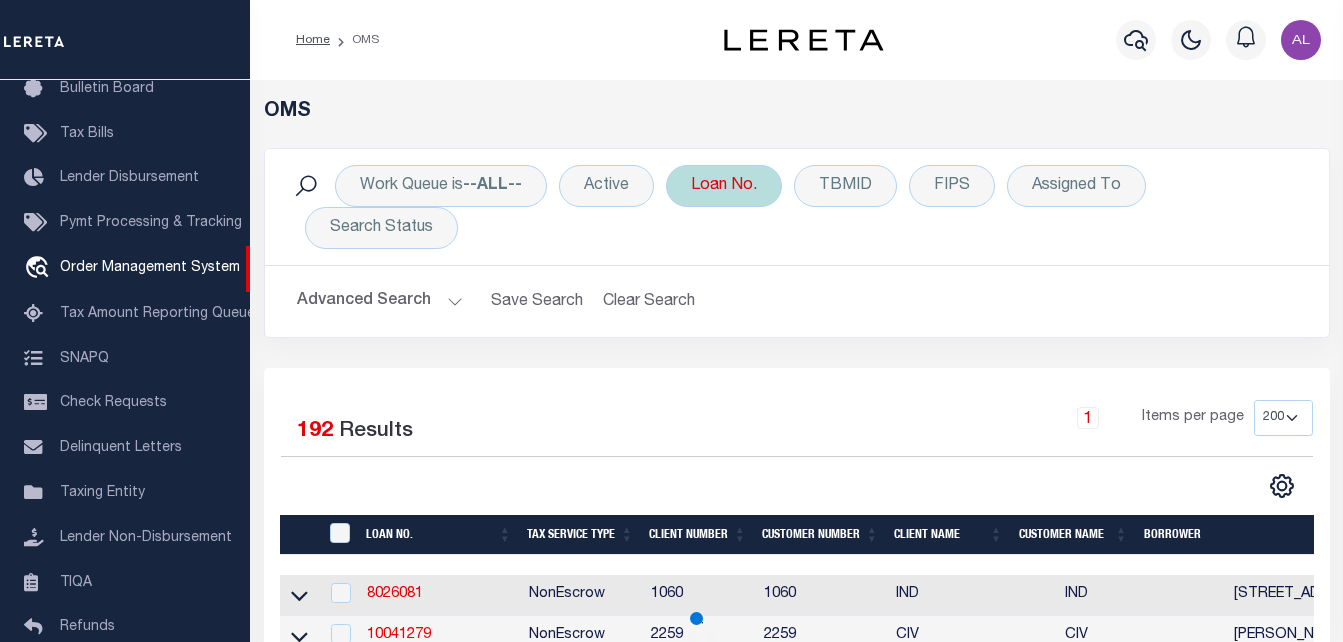 click on "Loan No." at bounding box center [724, 186] 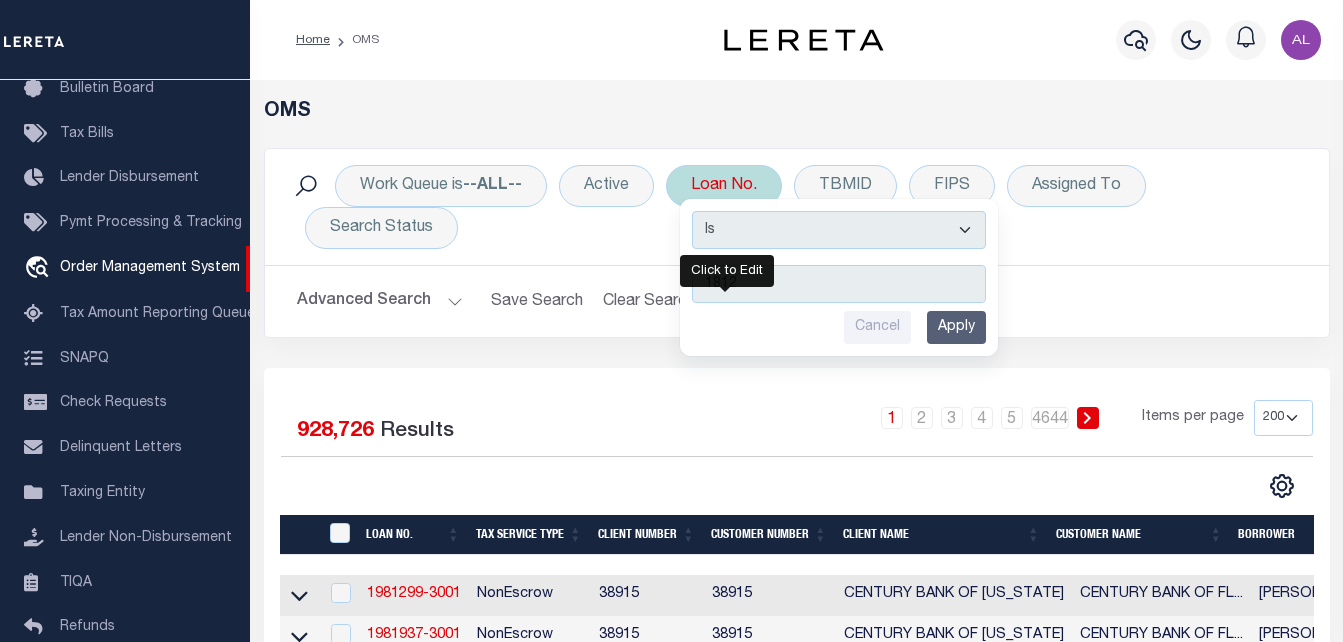 type on "18127" 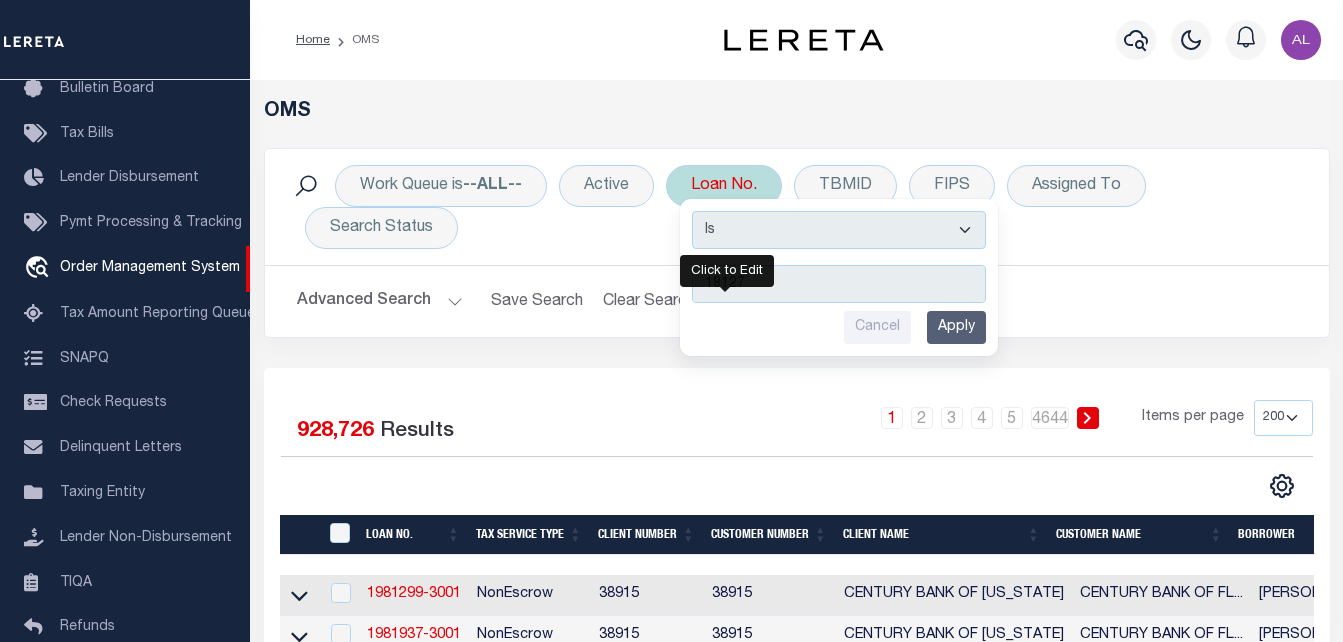 click on "Apply" at bounding box center [956, 327] 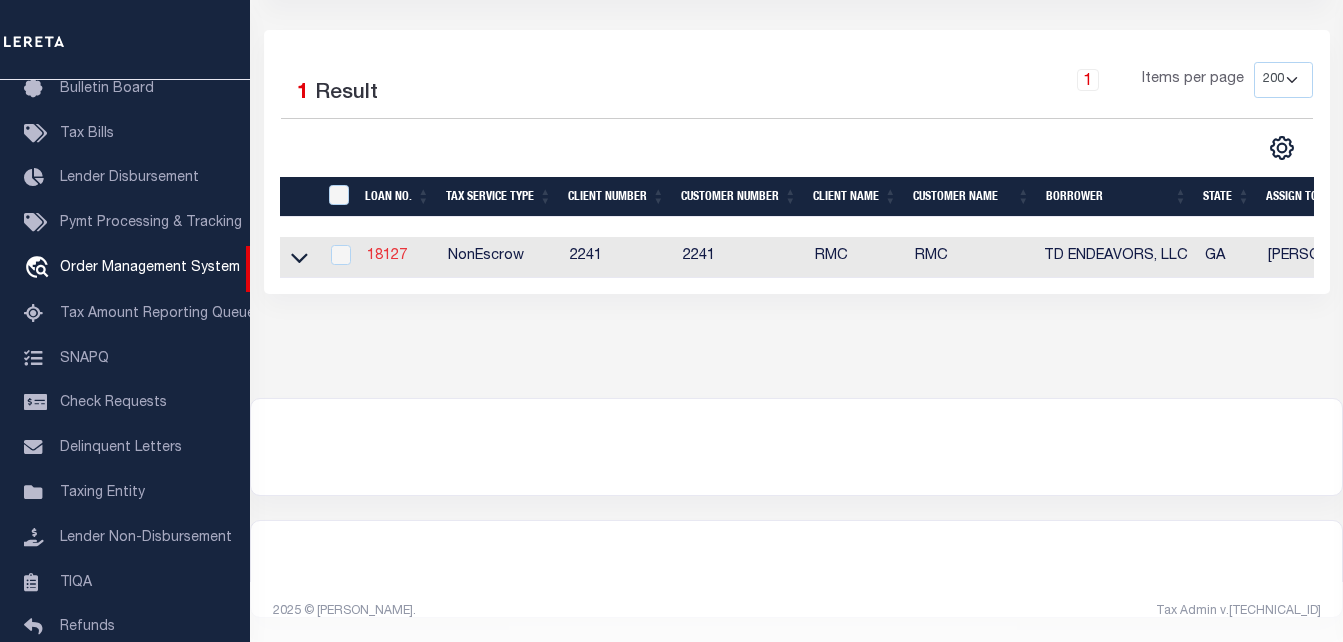 click on "18127" at bounding box center (387, 256) 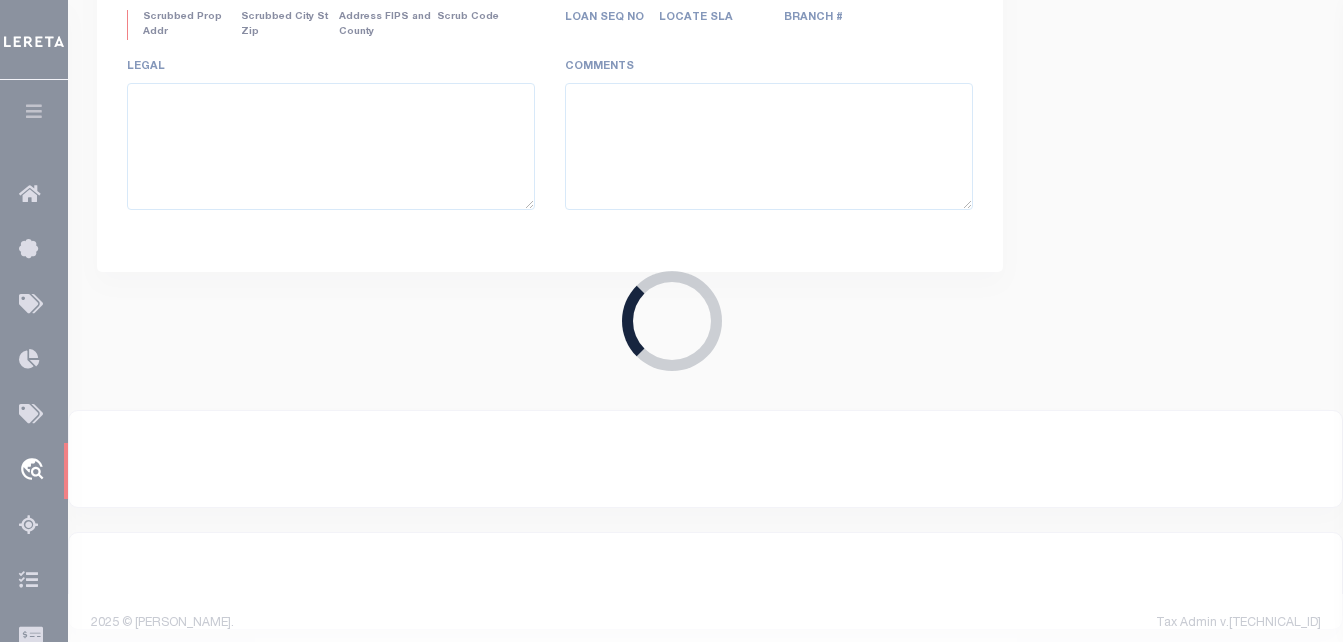 type on "18127" 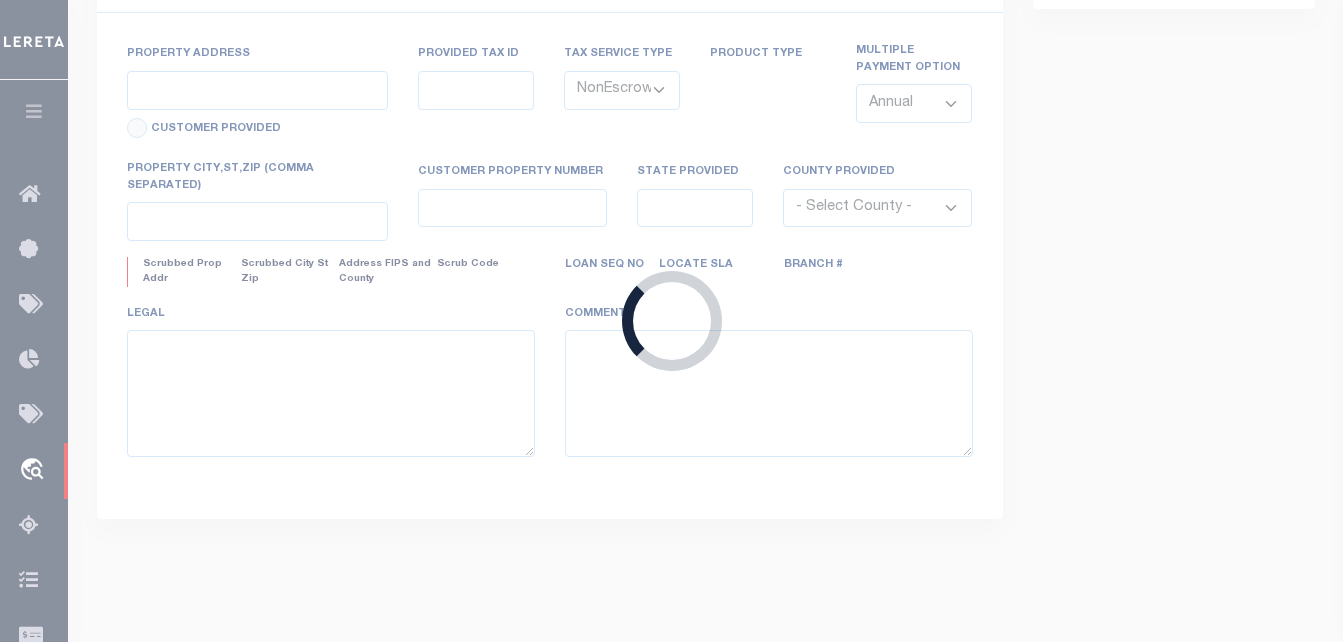 select on "14701" 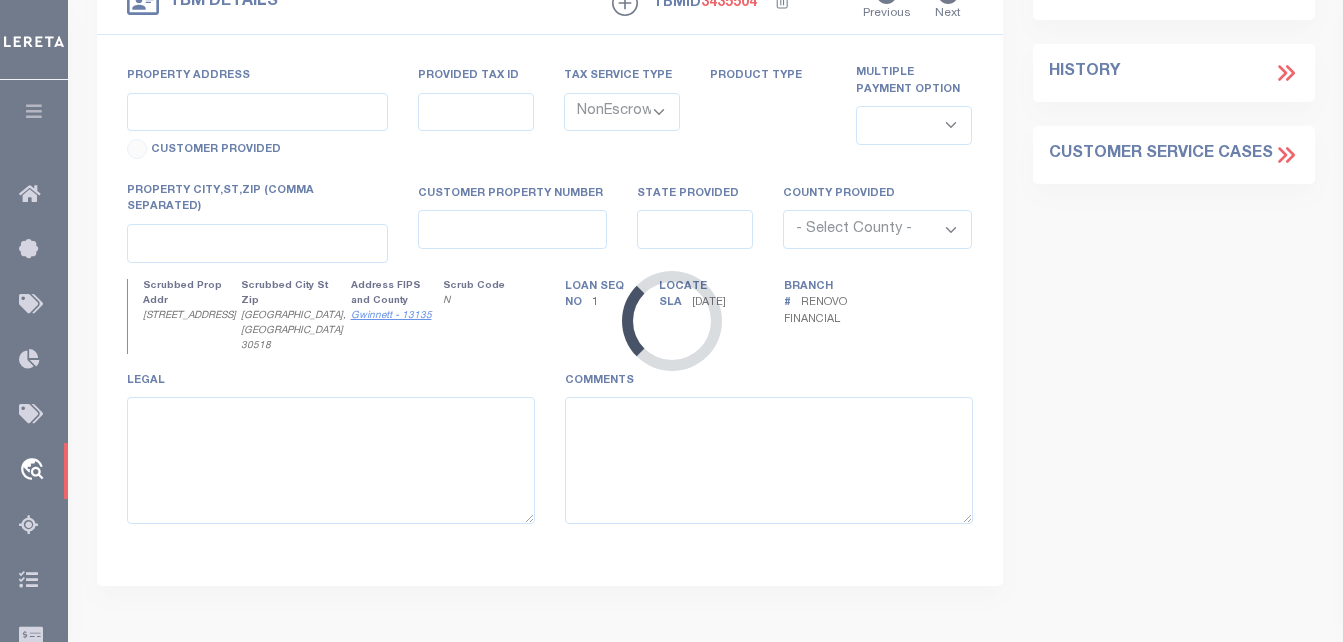 type on "403 Thunder Road" 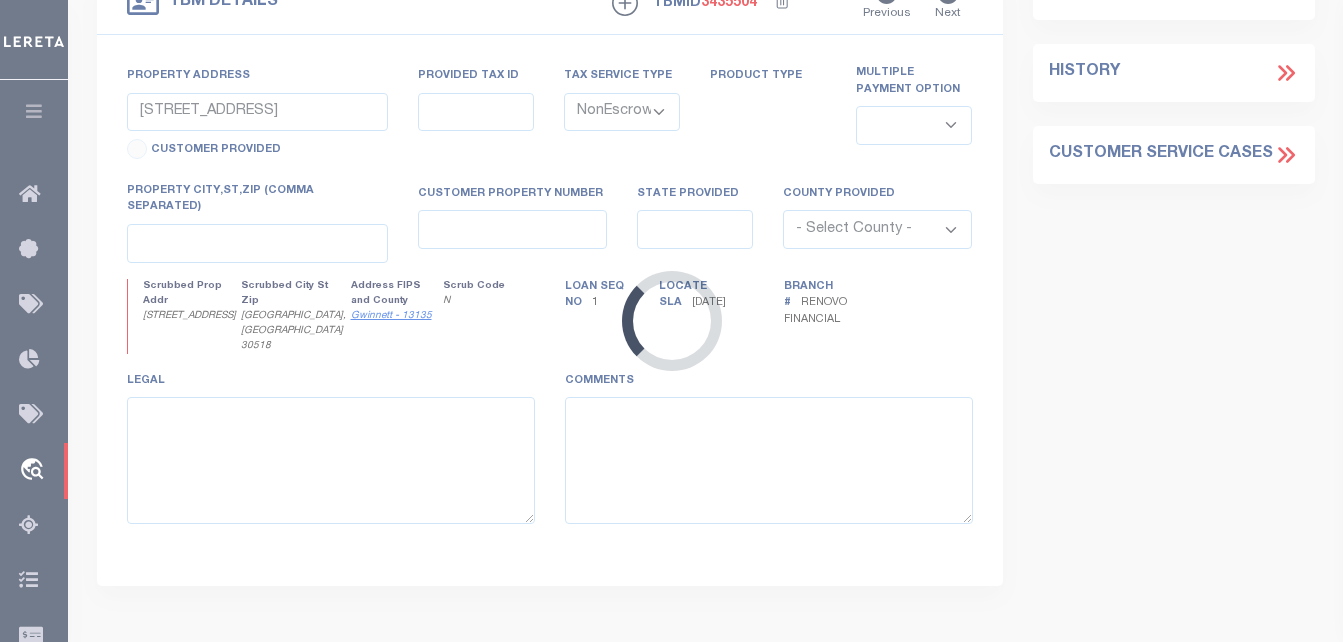 select 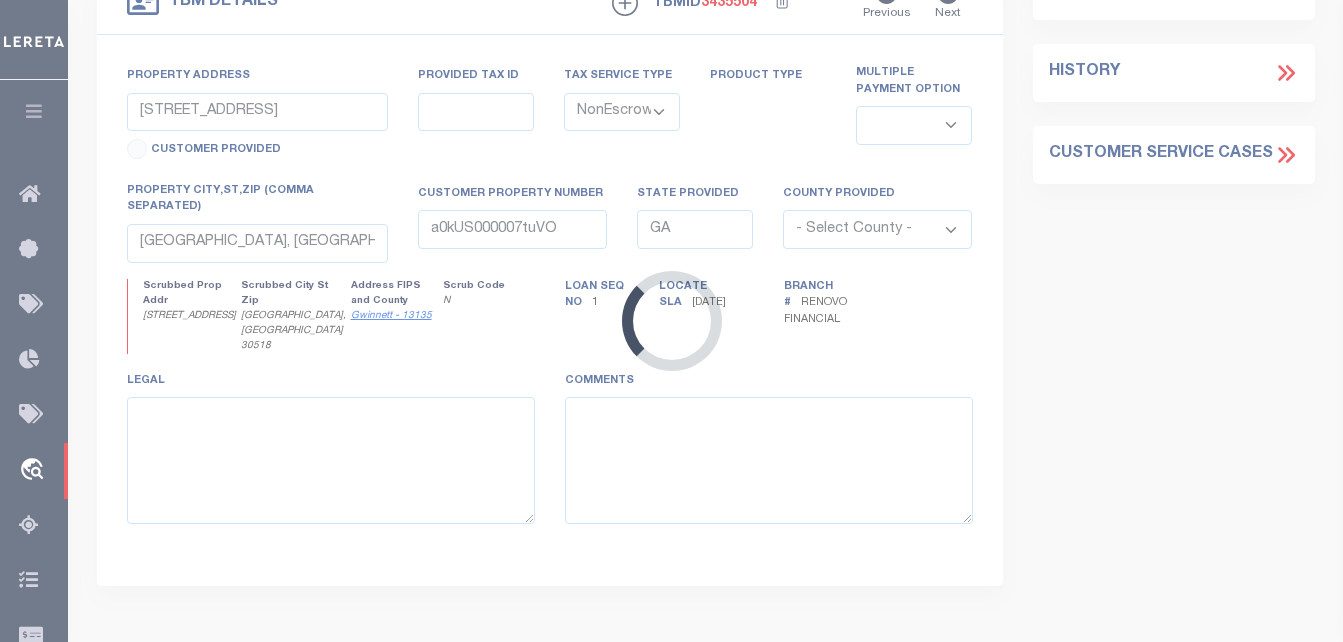 type on "LEGAL REQUIRED" 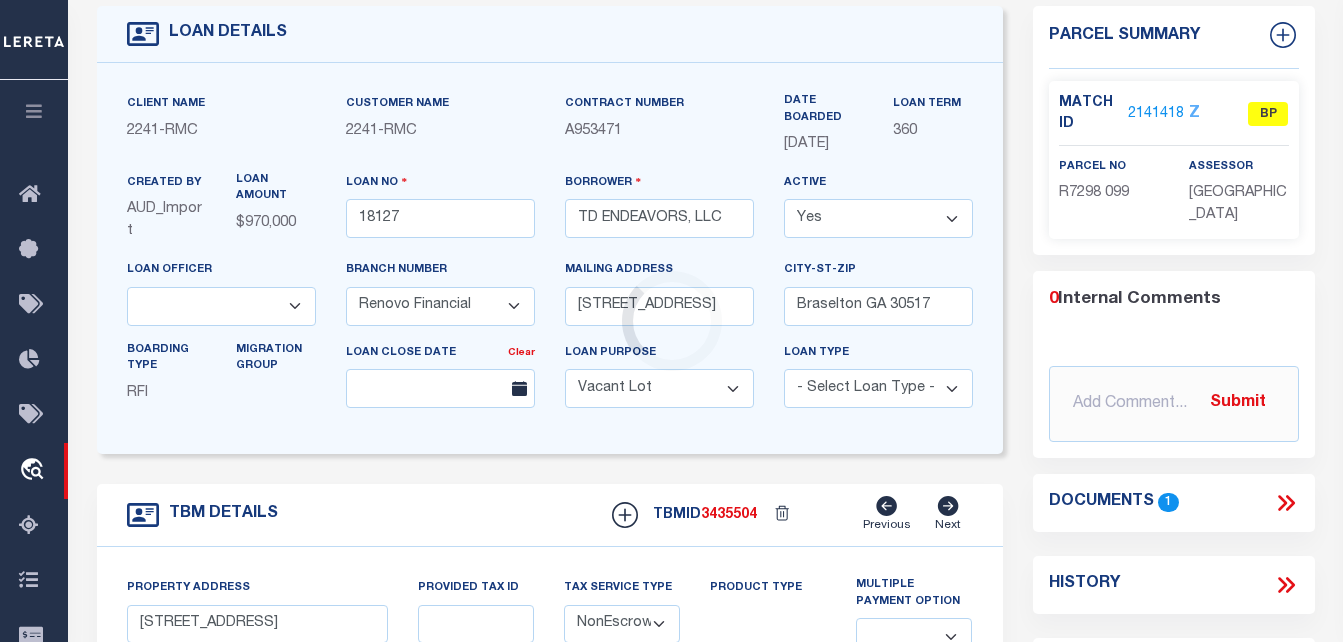 scroll, scrollTop: 0, scrollLeft: 0, axis: both 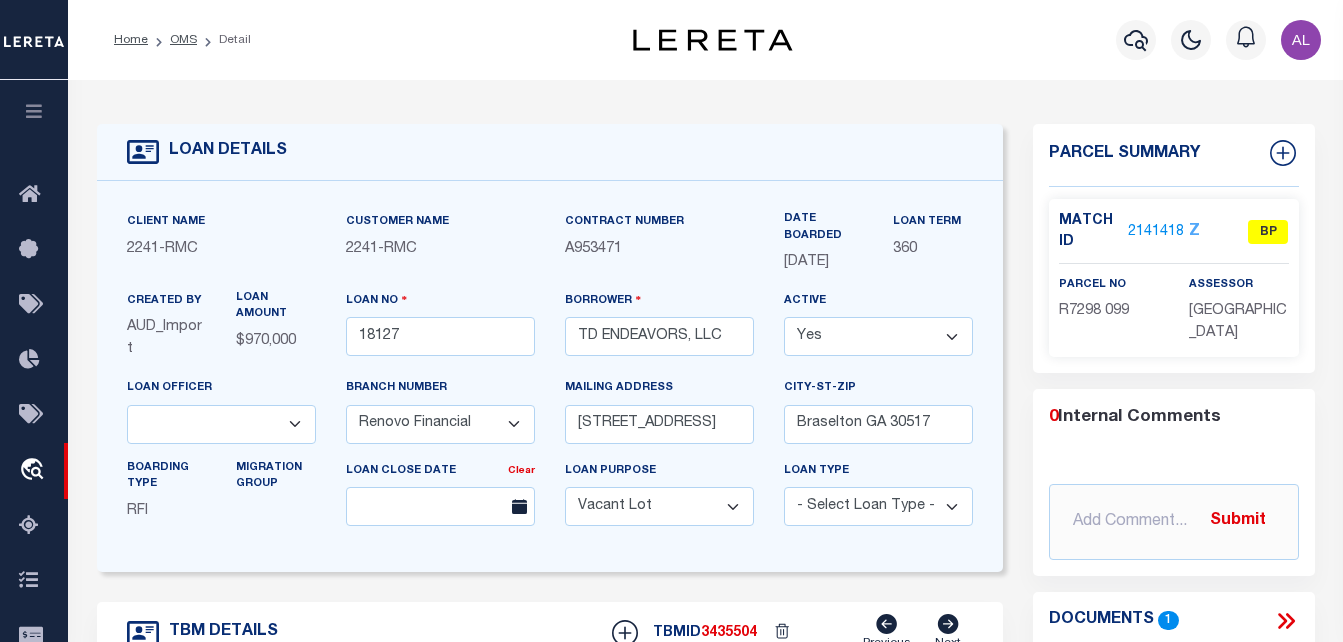 click on "2141418" at bounding box center (1156, 232) 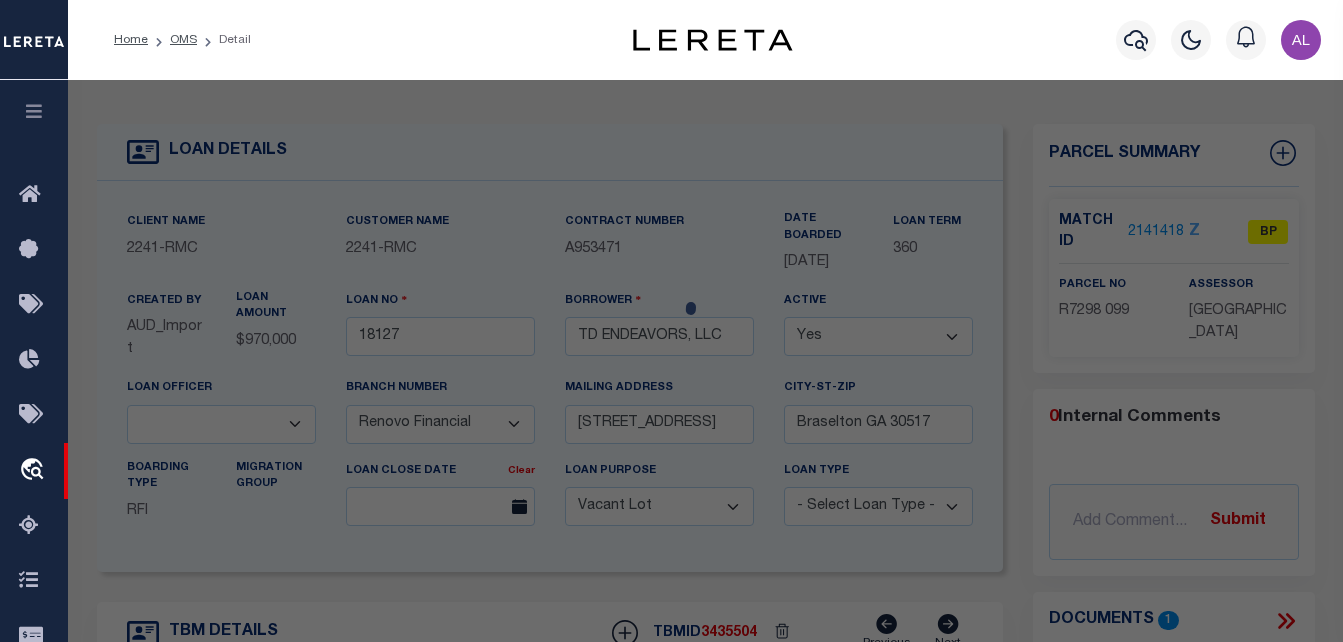checkbox on "false" 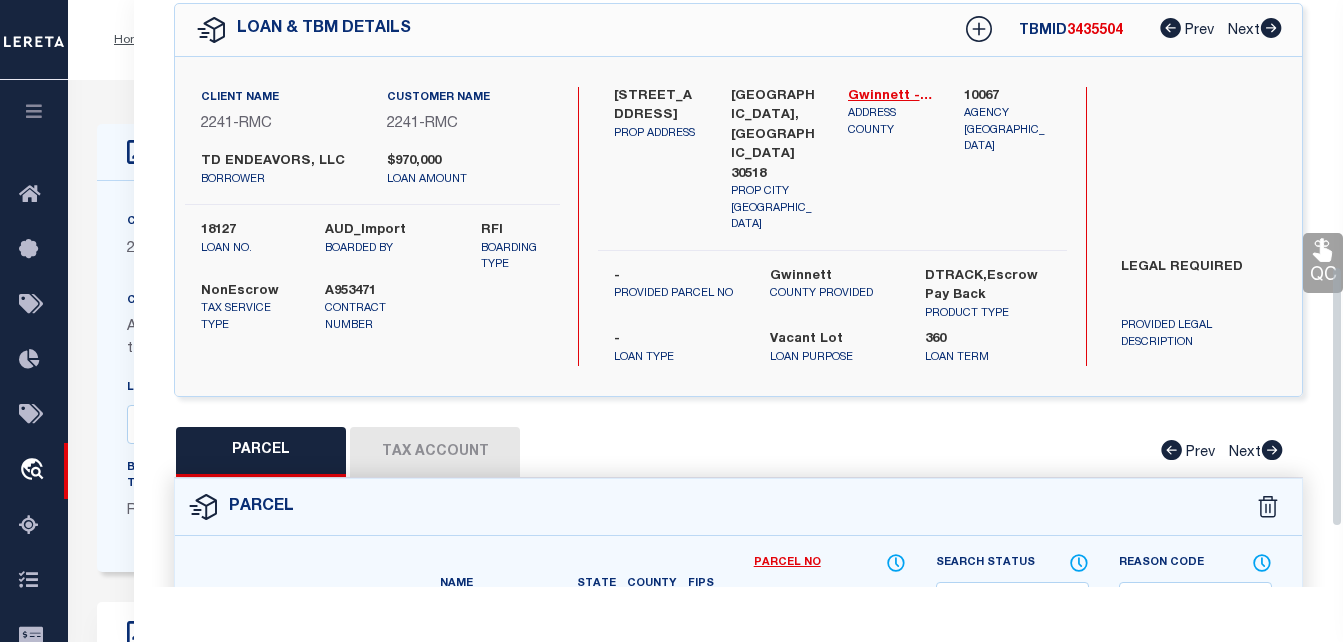 scroll, scrollTop: 0, scrollLeft: 0, axis: both 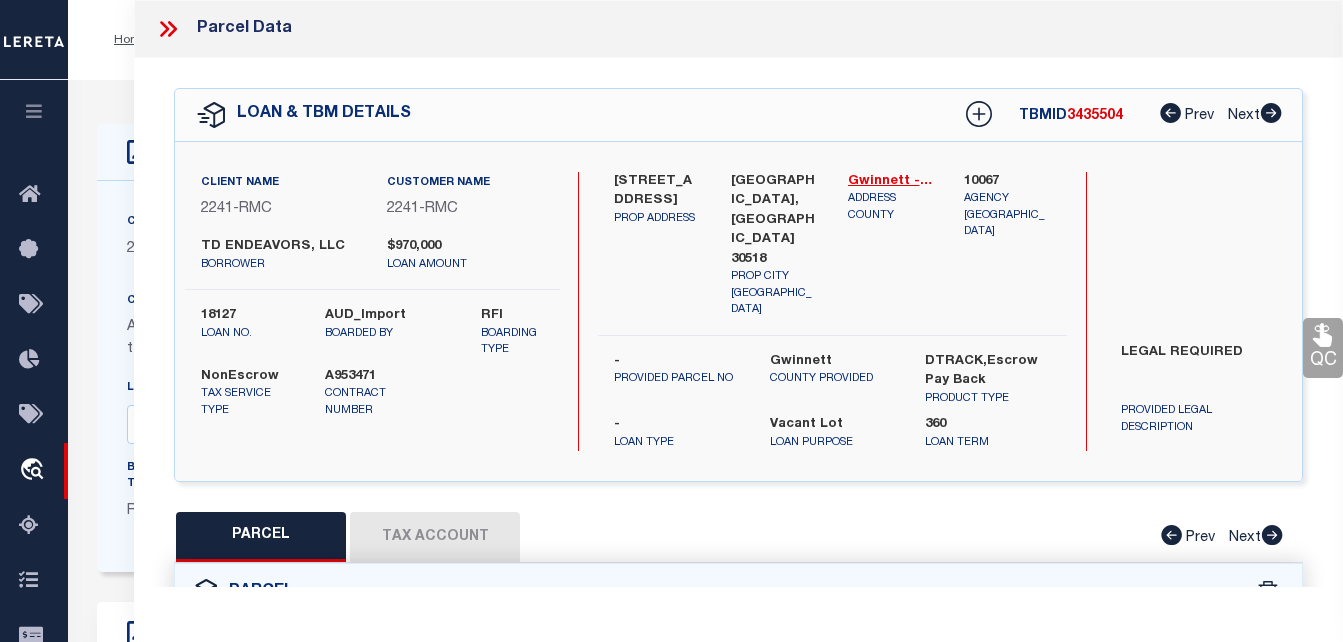 click on "Tax Account" at bounding box center [435, 537] 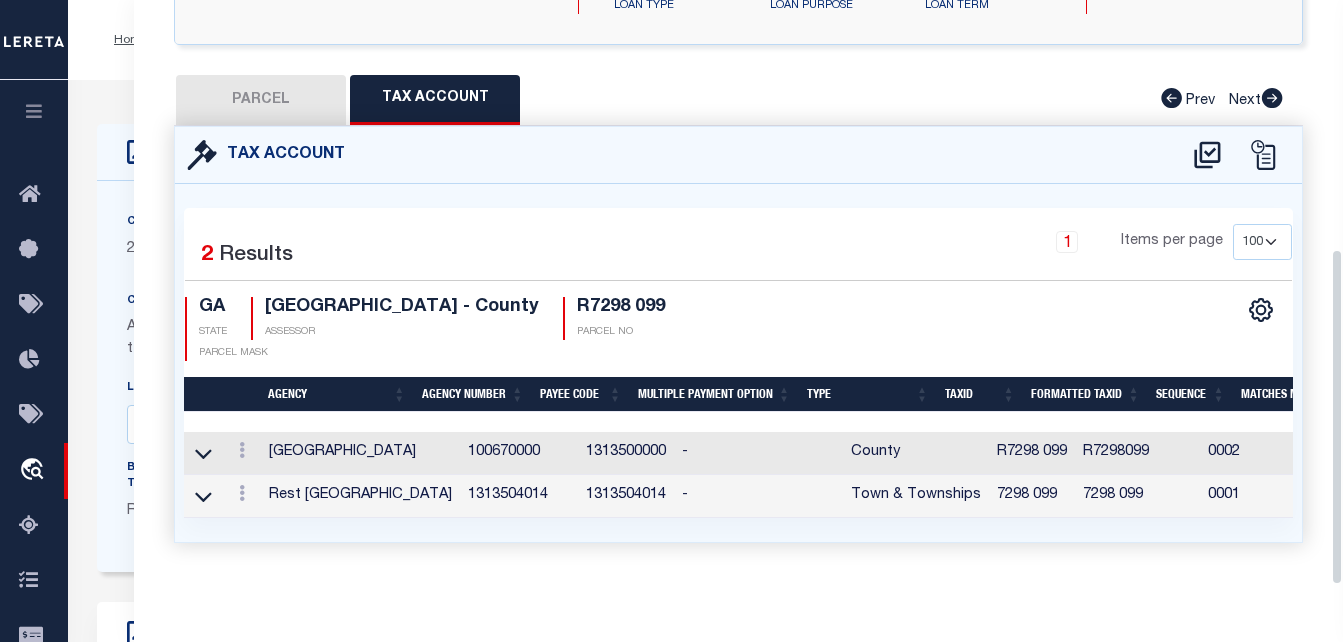 scroll, scrollTop: 435, scrollLeft: 0, axis: vertical 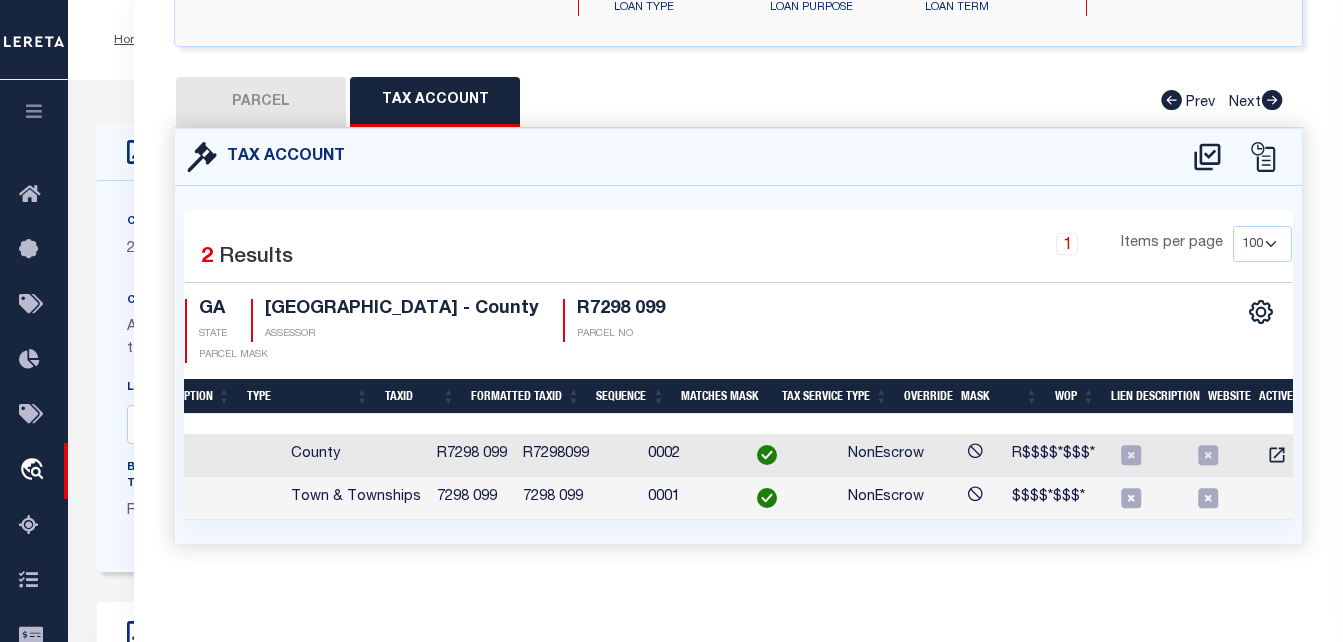 click at bounding box center (34, 111) 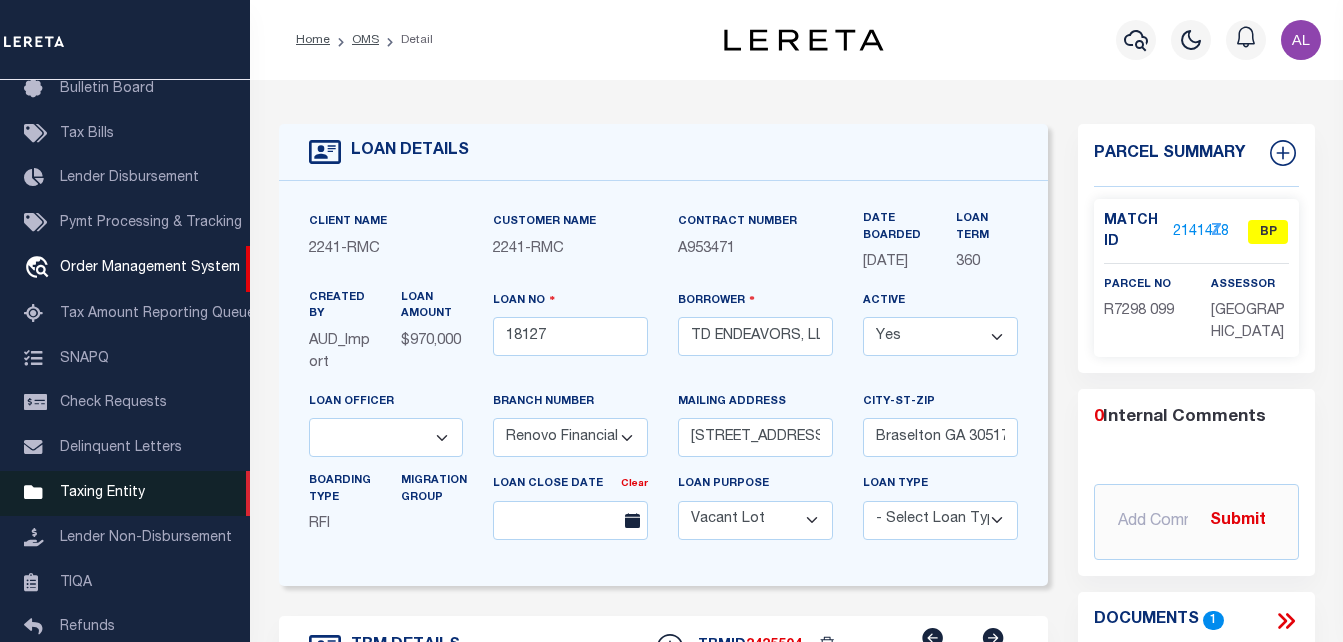 click on "Taxing Entity" at bounding box center (102, 493) 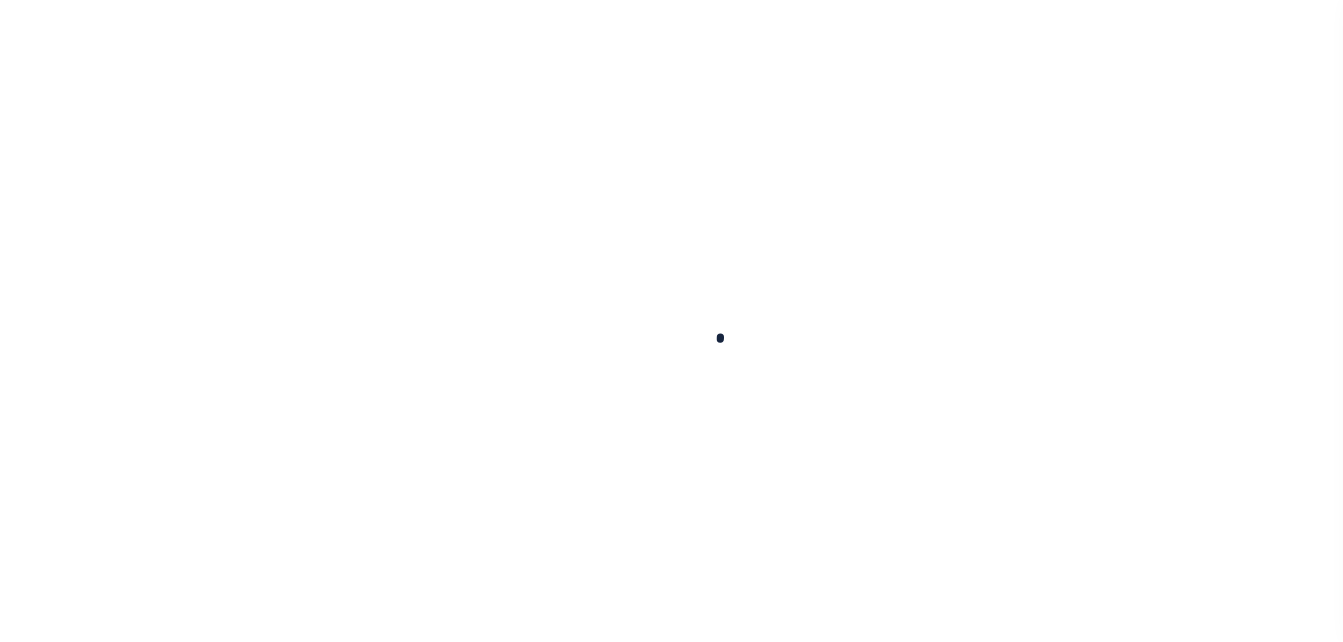 scroll, scrollTop: 0, scrollLeft: 0, axis: both 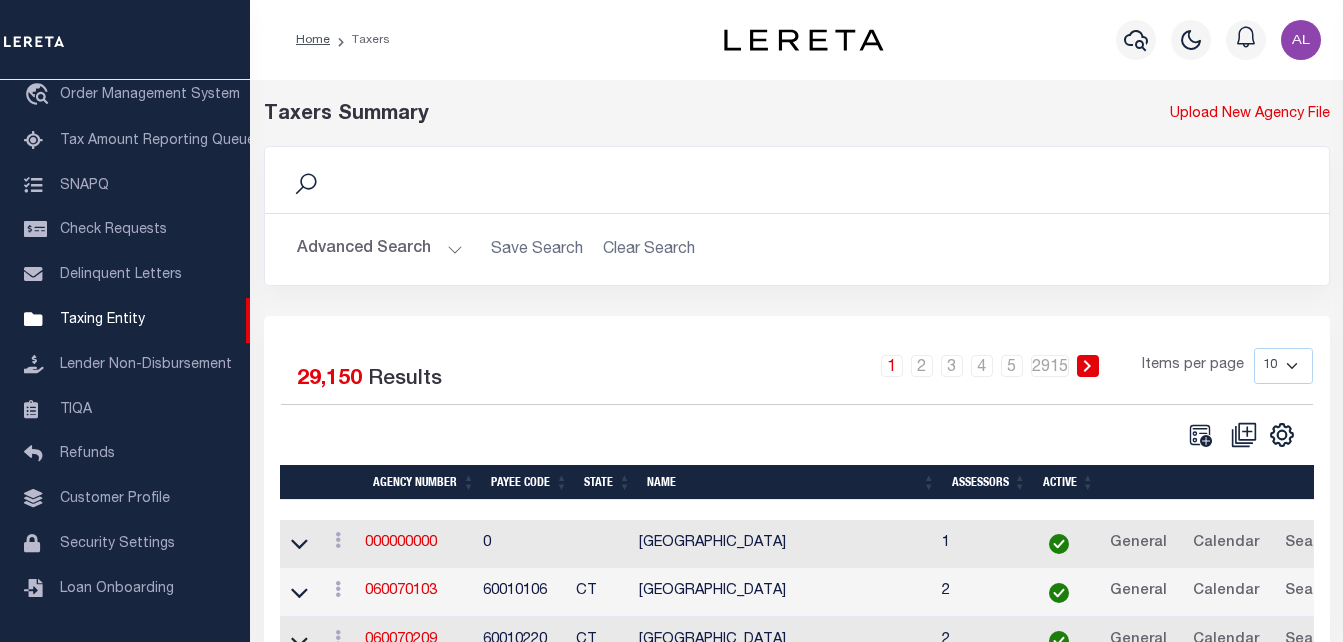 click on "Advanced Search" at bounding box center [380, 249] 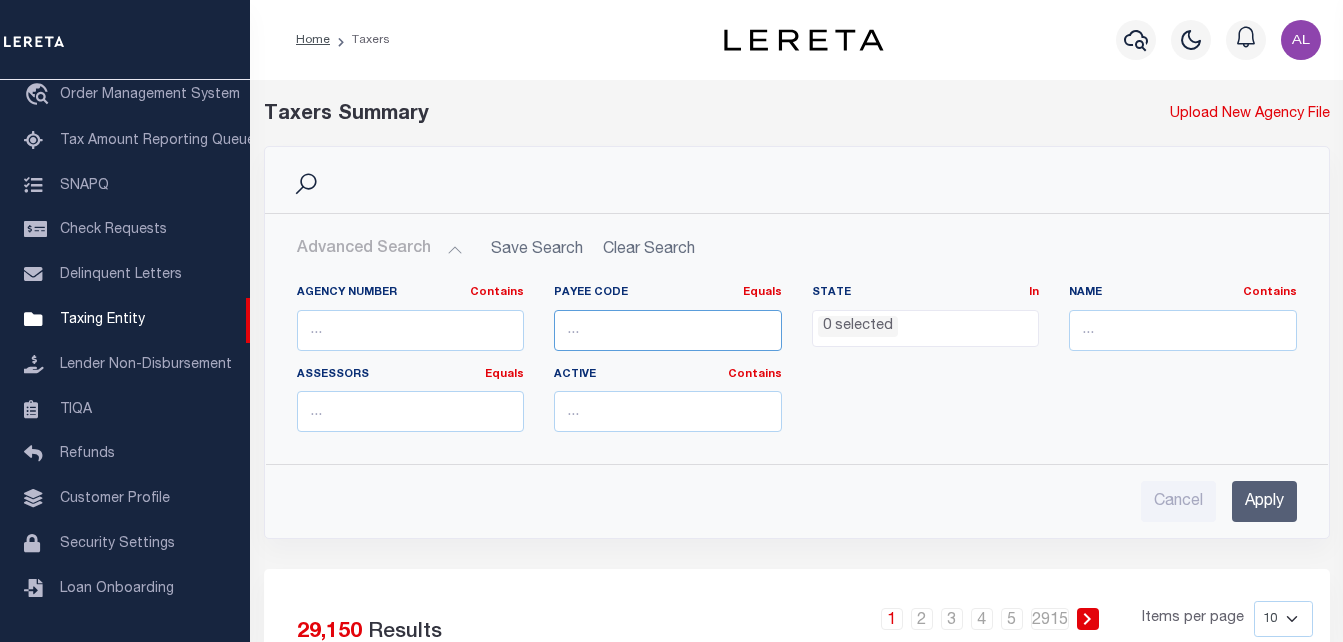 click at bounding box center (668, 330) 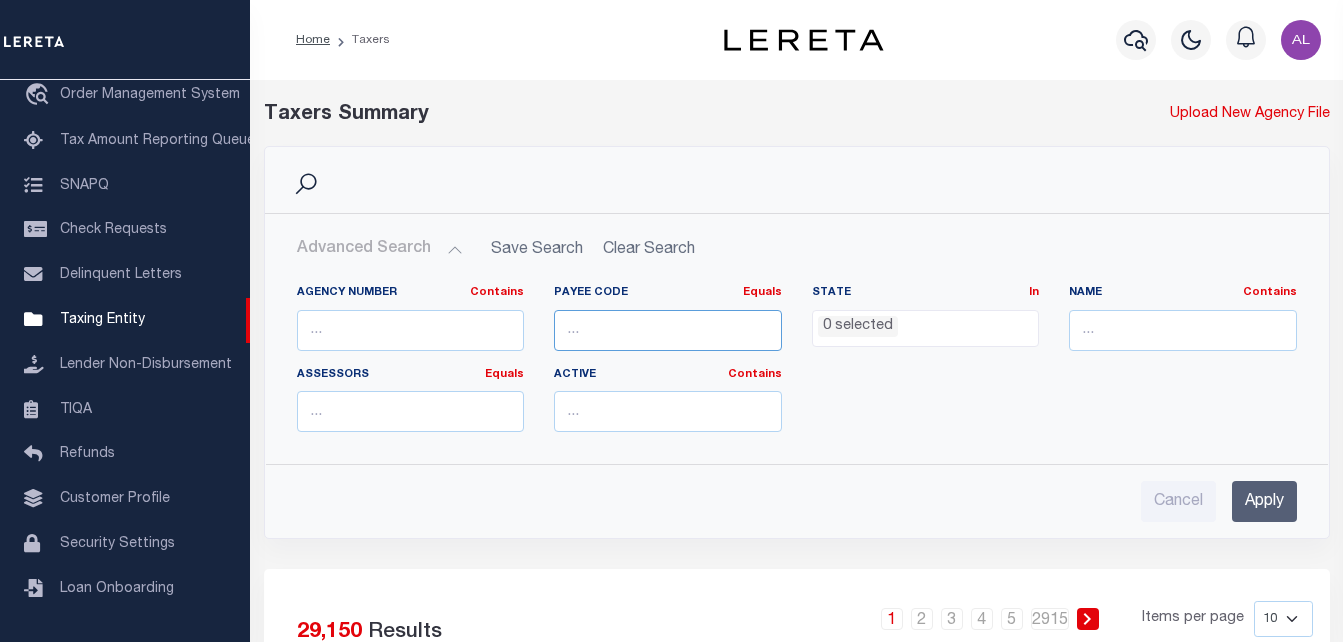 click at bounding box center [668, 330] 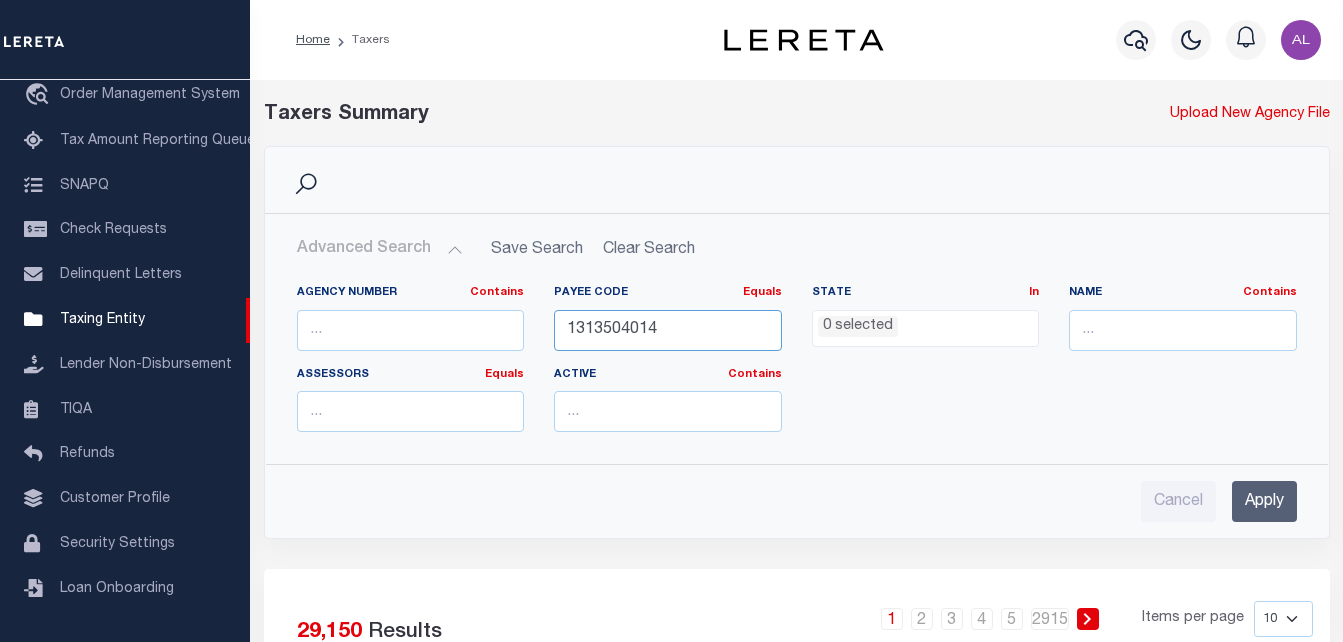 type on "1313504014" 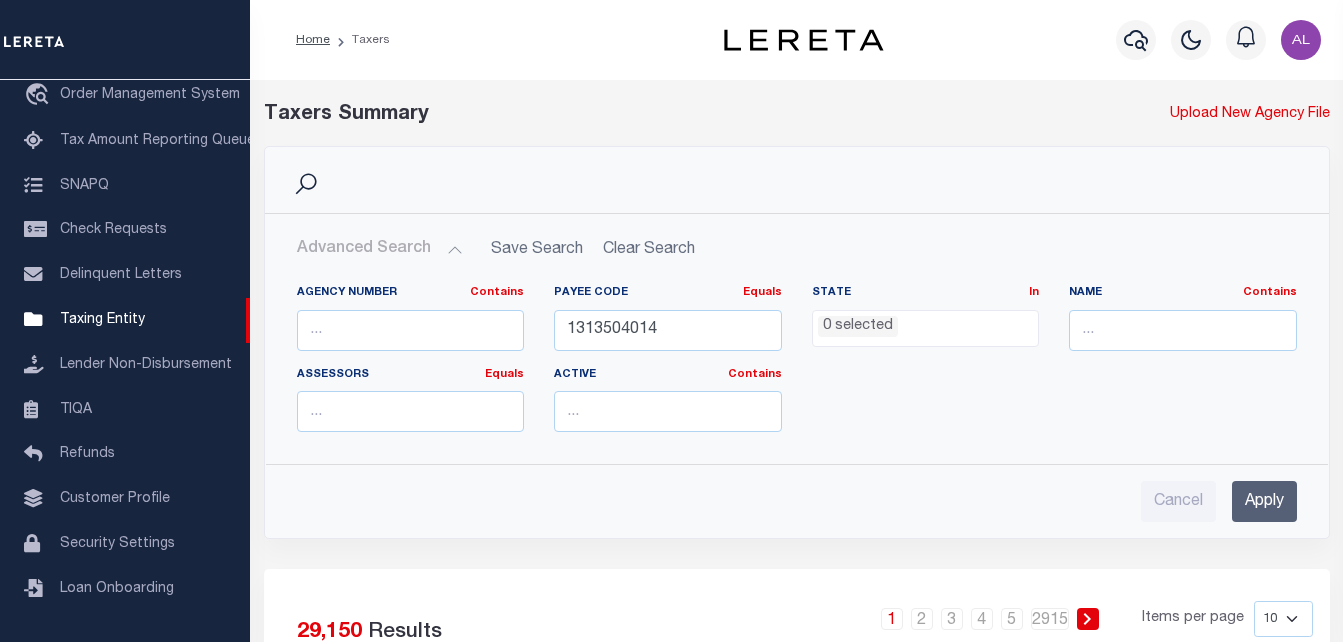 click on "Apply" at bounding box center [1264, 501] 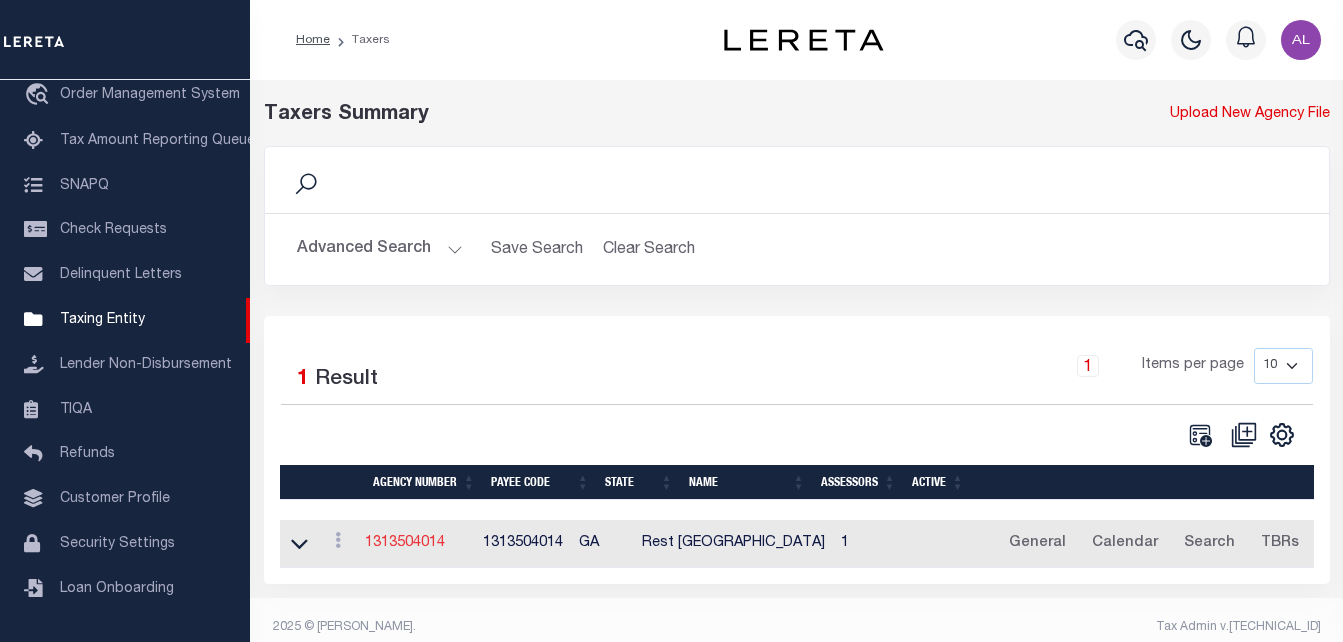 click on "1313504014" at bounding box center [405, 543] 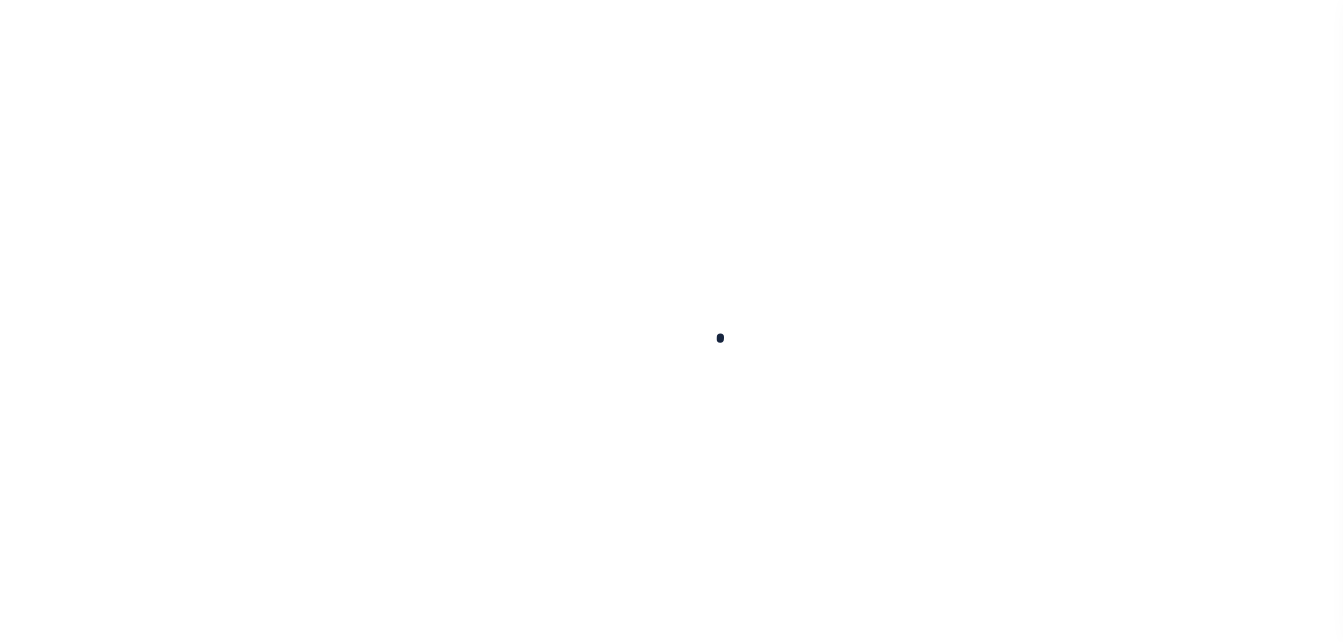 select 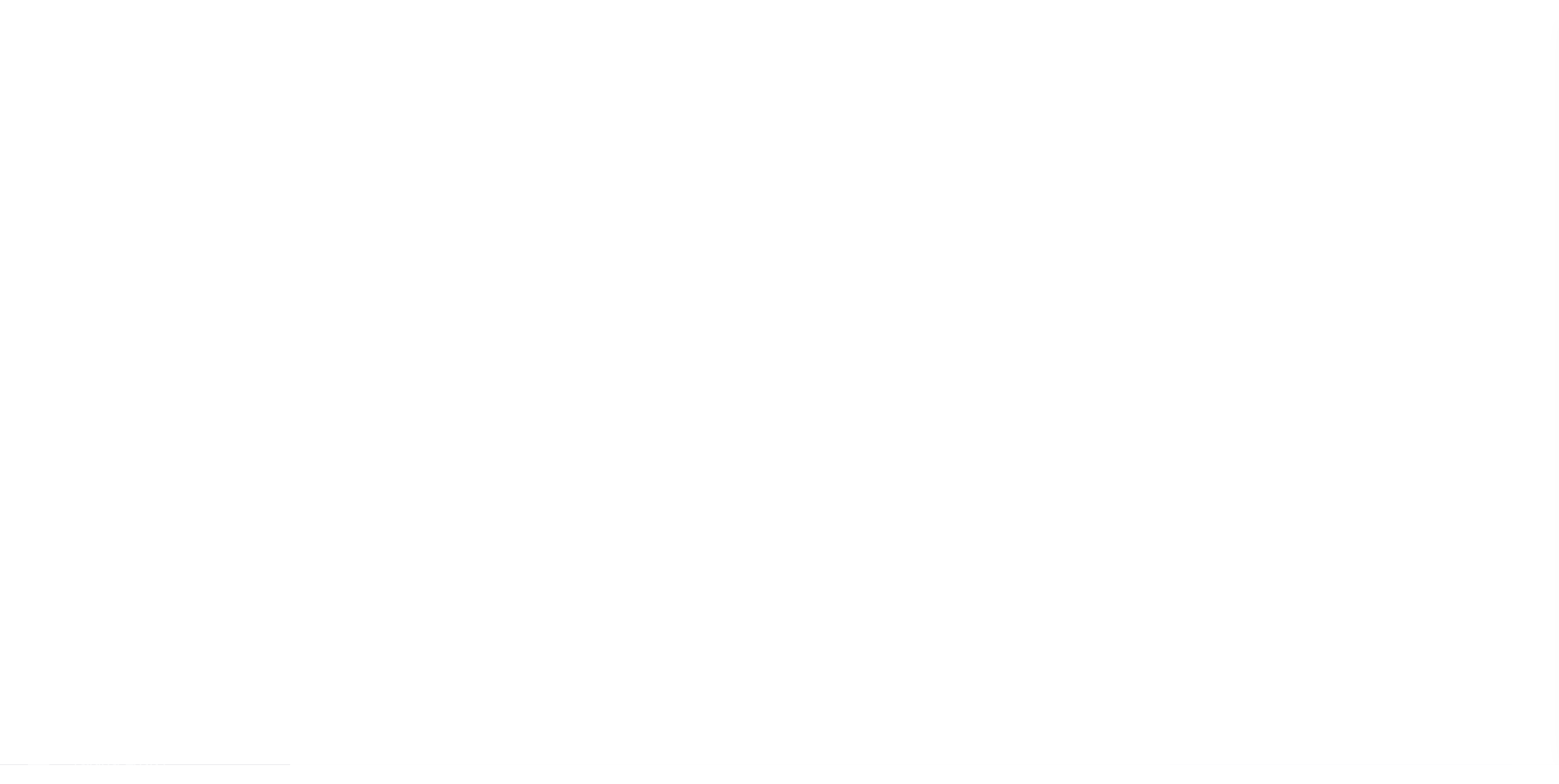 scroll, scrollTop: 0, scrollLeft: 0, axis: both 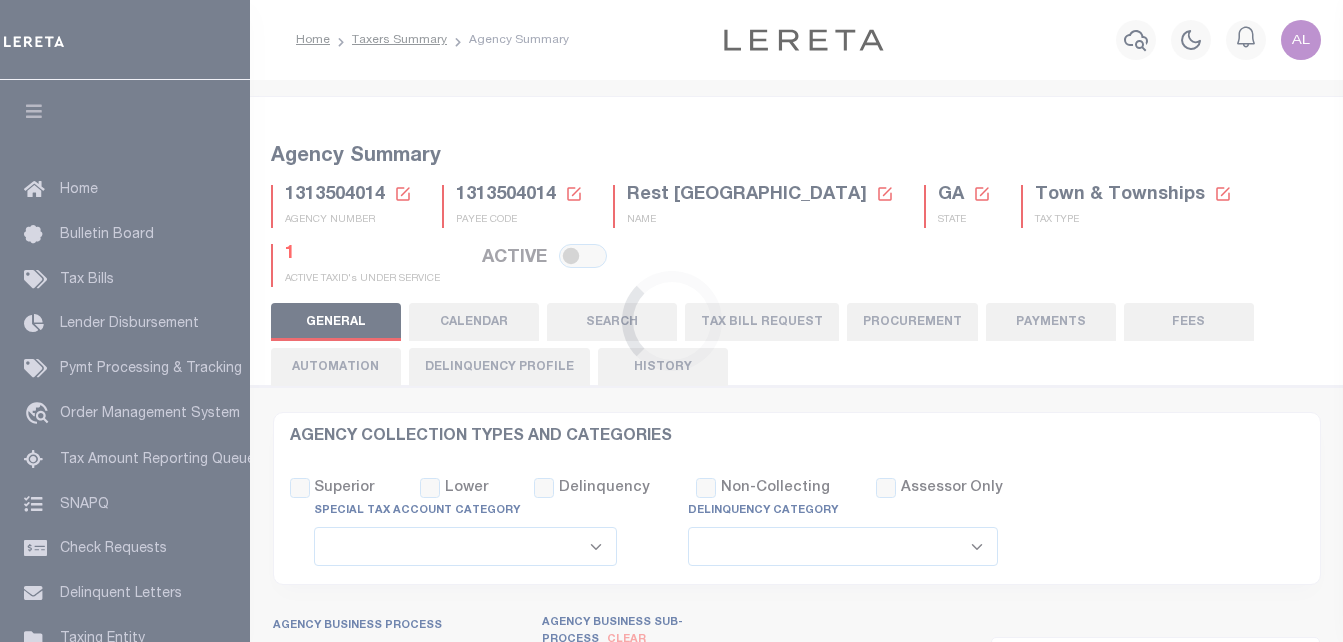 checkbox on "false" 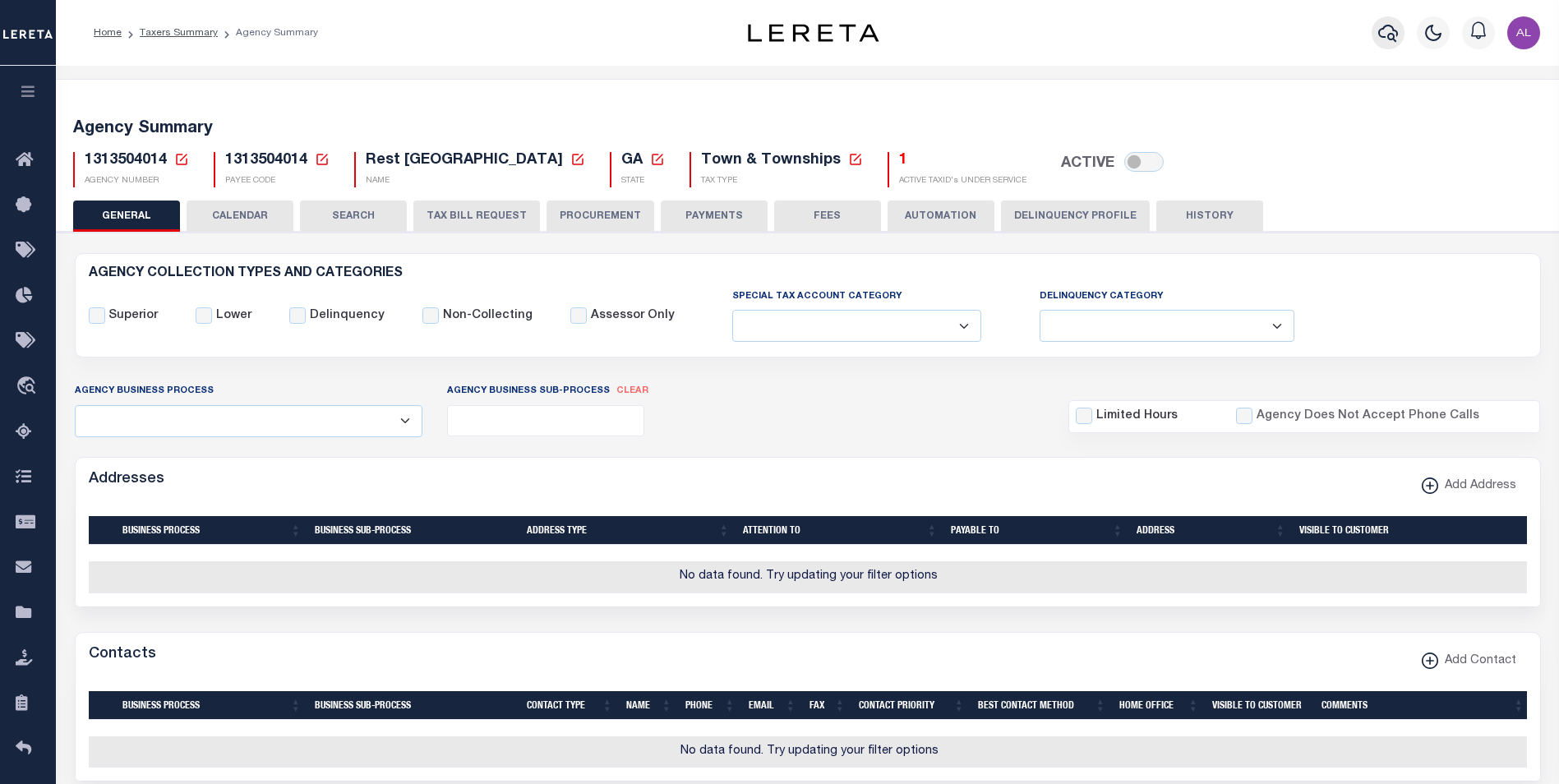 click 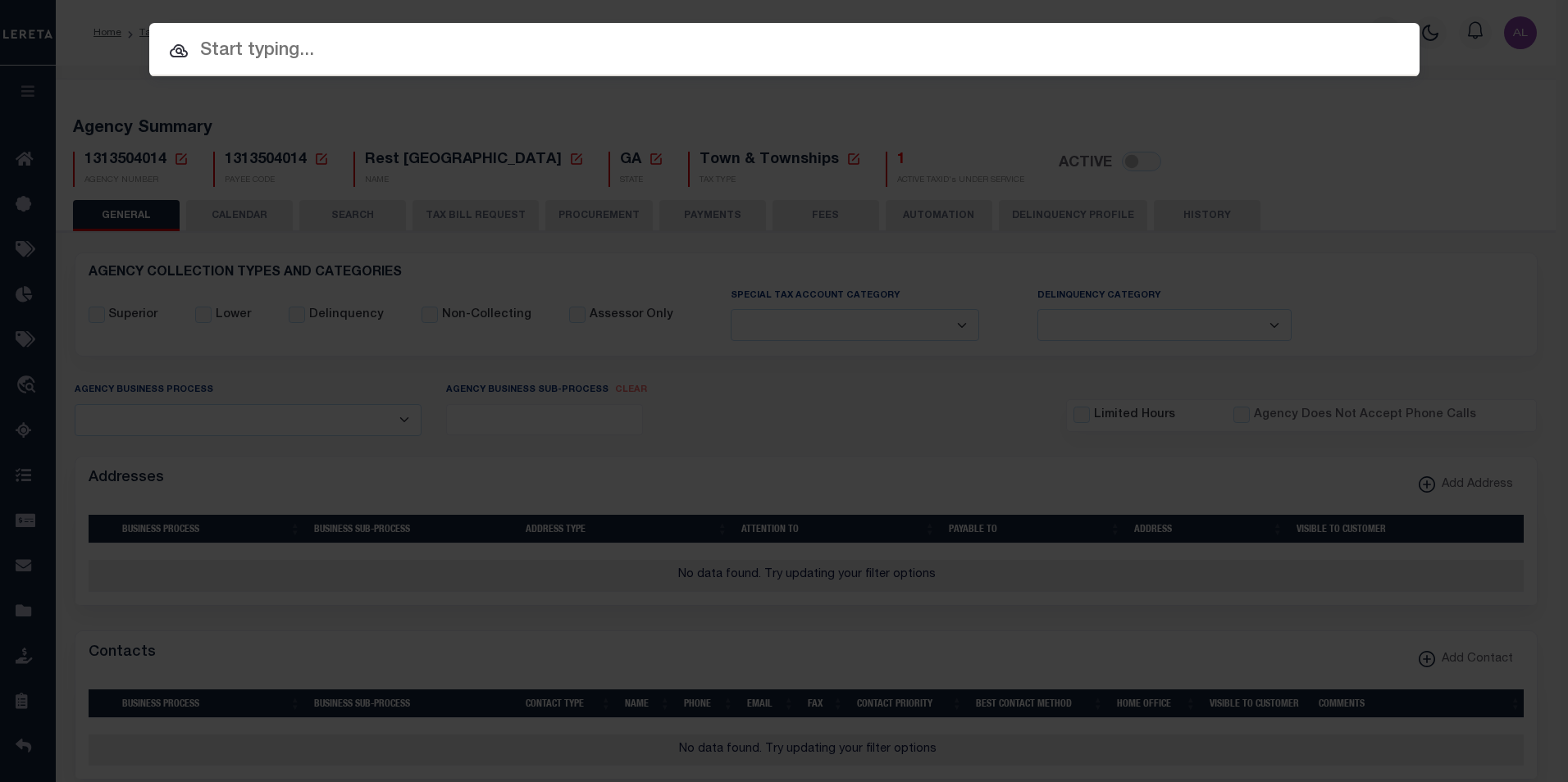 paste on "SBTXSH170020002001" 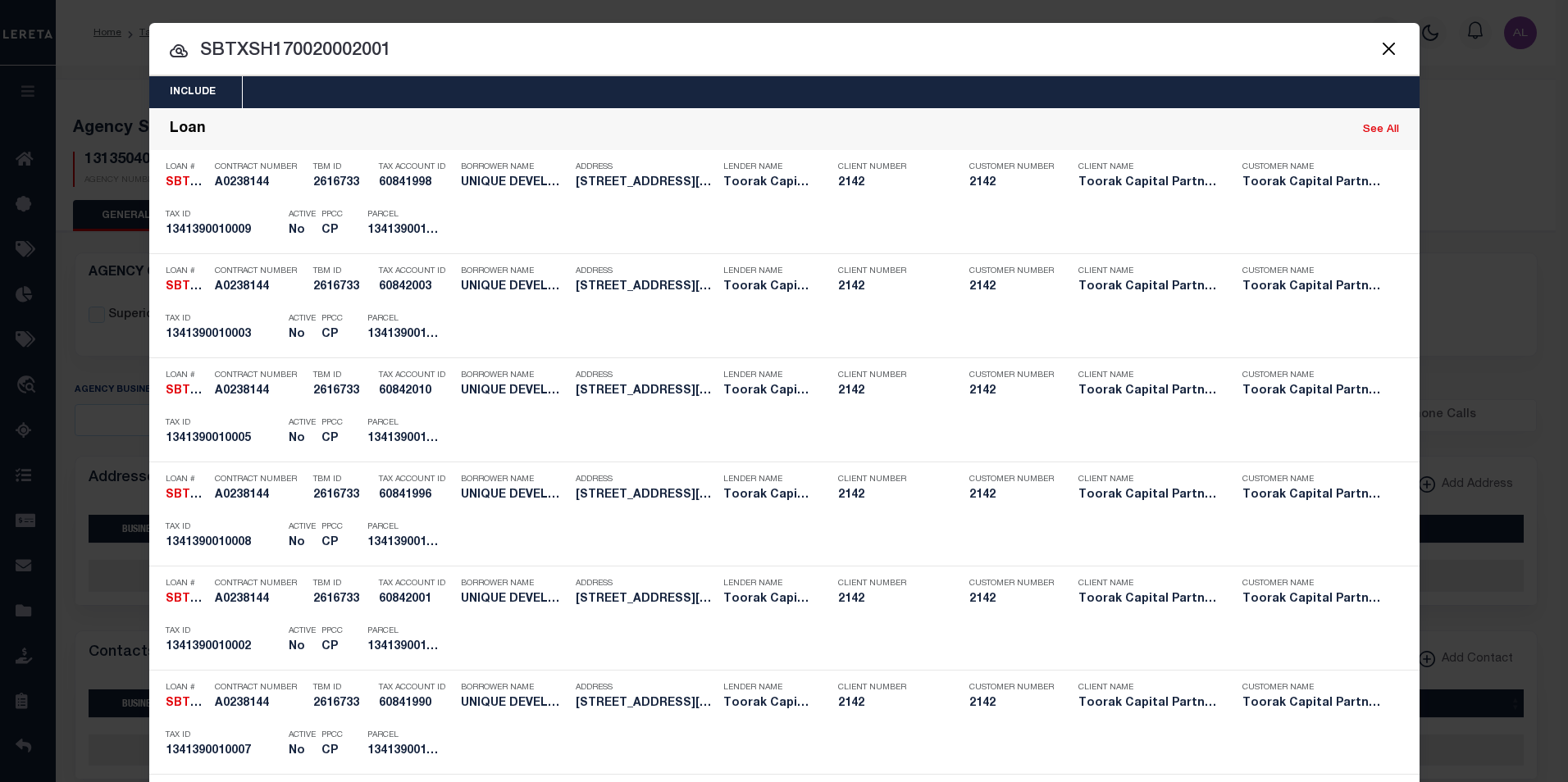 type on "SBTXSH170020002001" 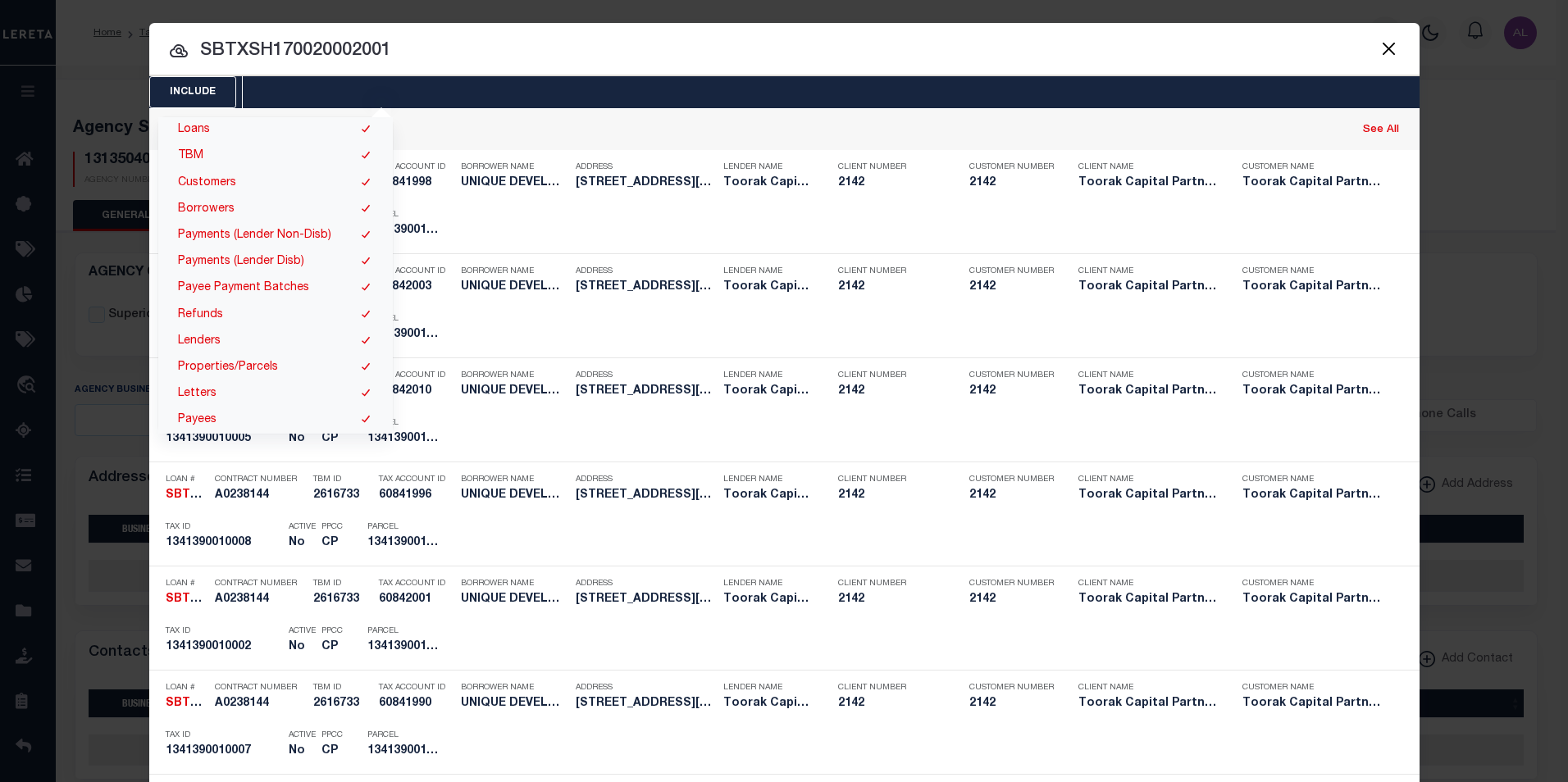 click on "Loans" at bounding box center (276, 130) 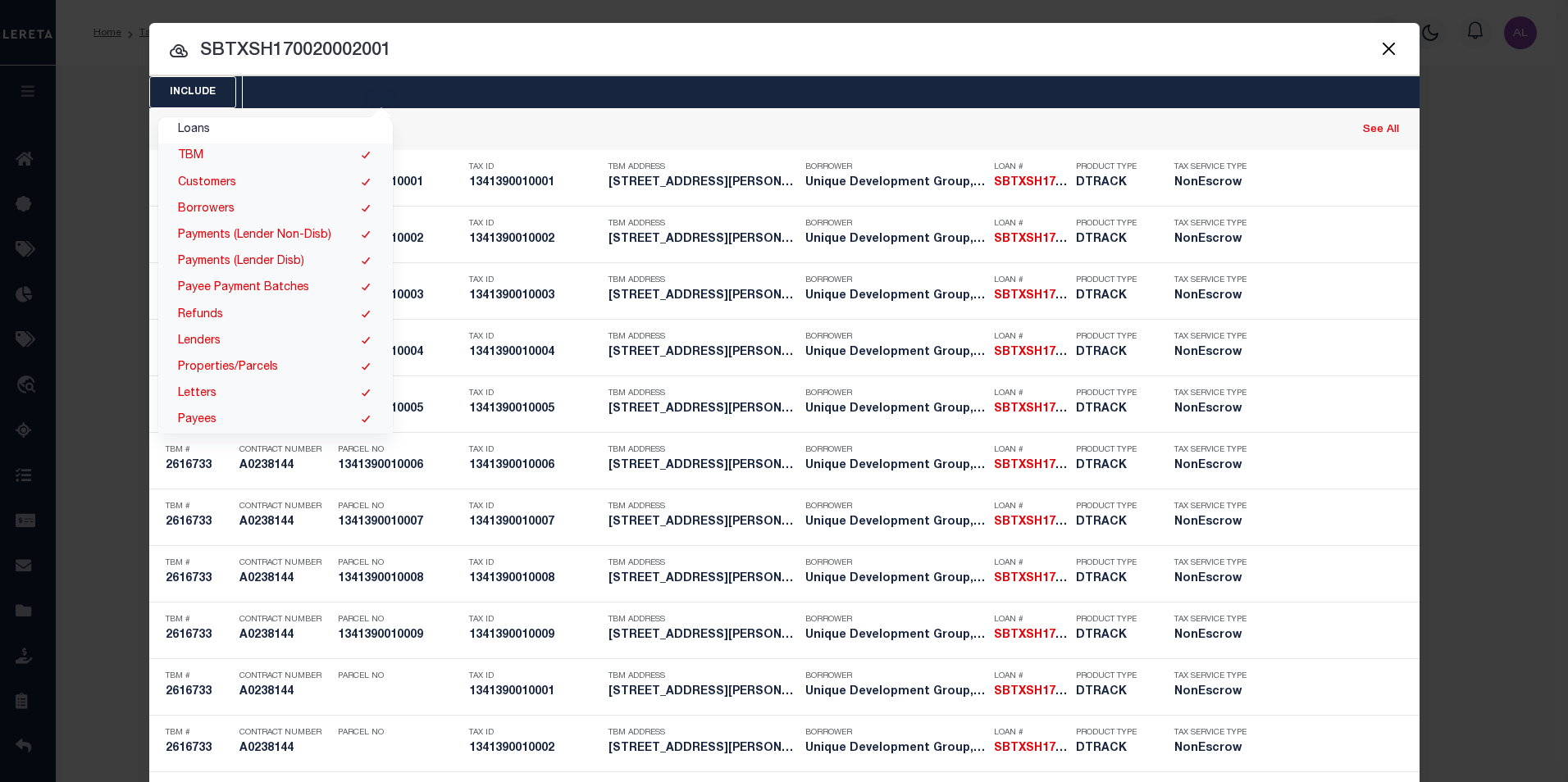 click on "TBM" at bounding box center [276, 157] 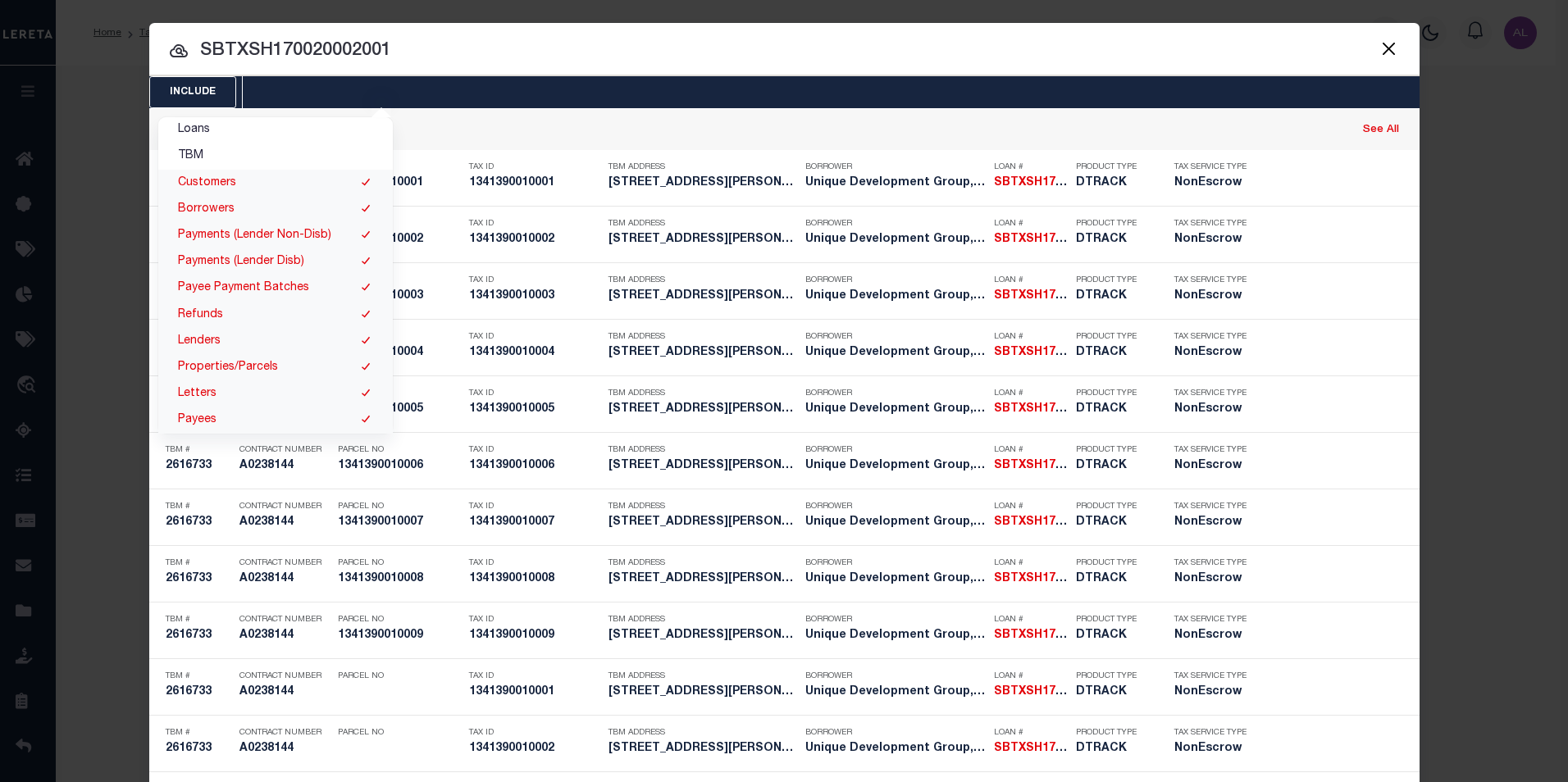 click on "Customers" at bounding box center [276, 183] 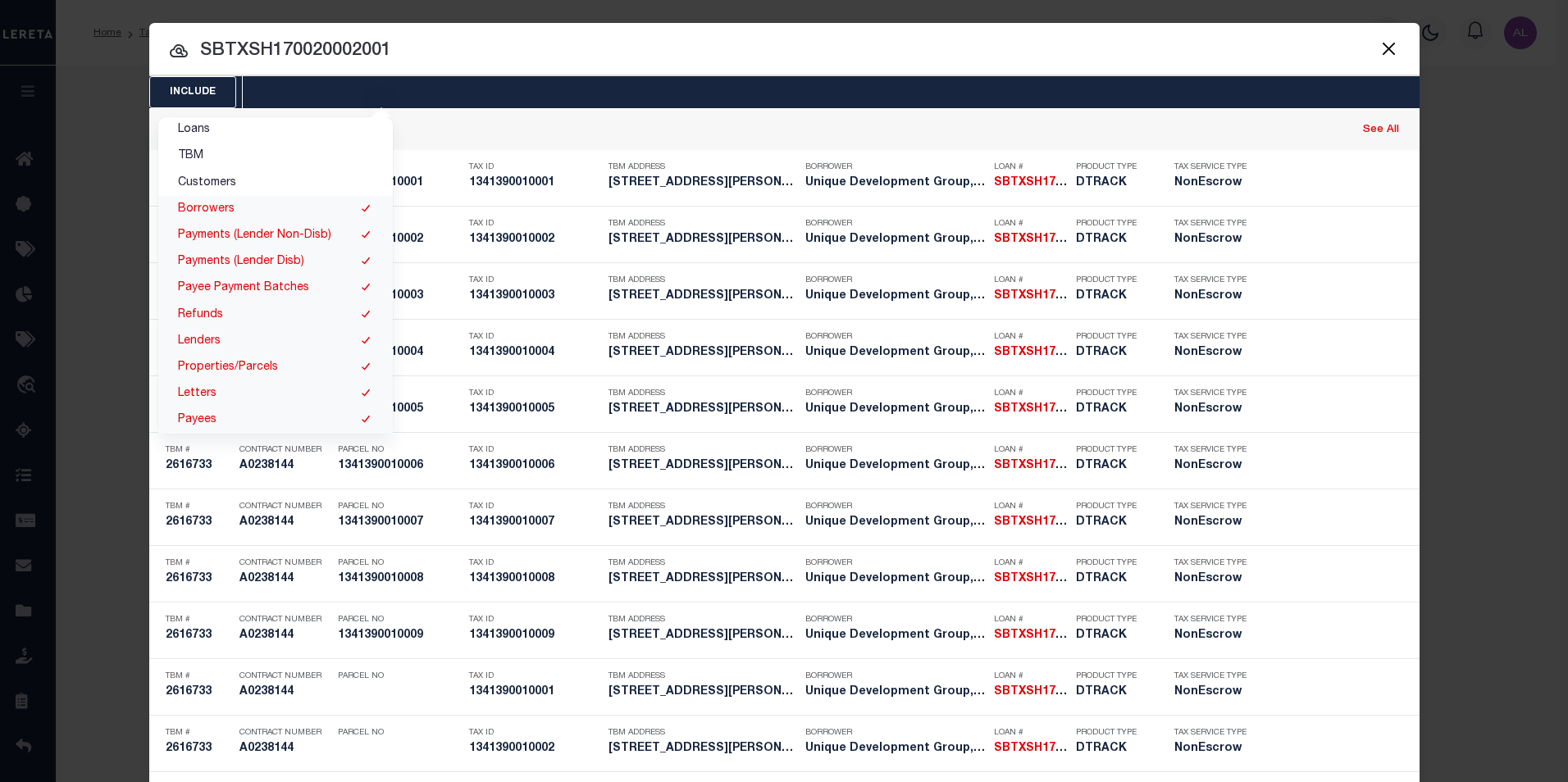 click on "Borrowers" at bounding box center (276, 209) 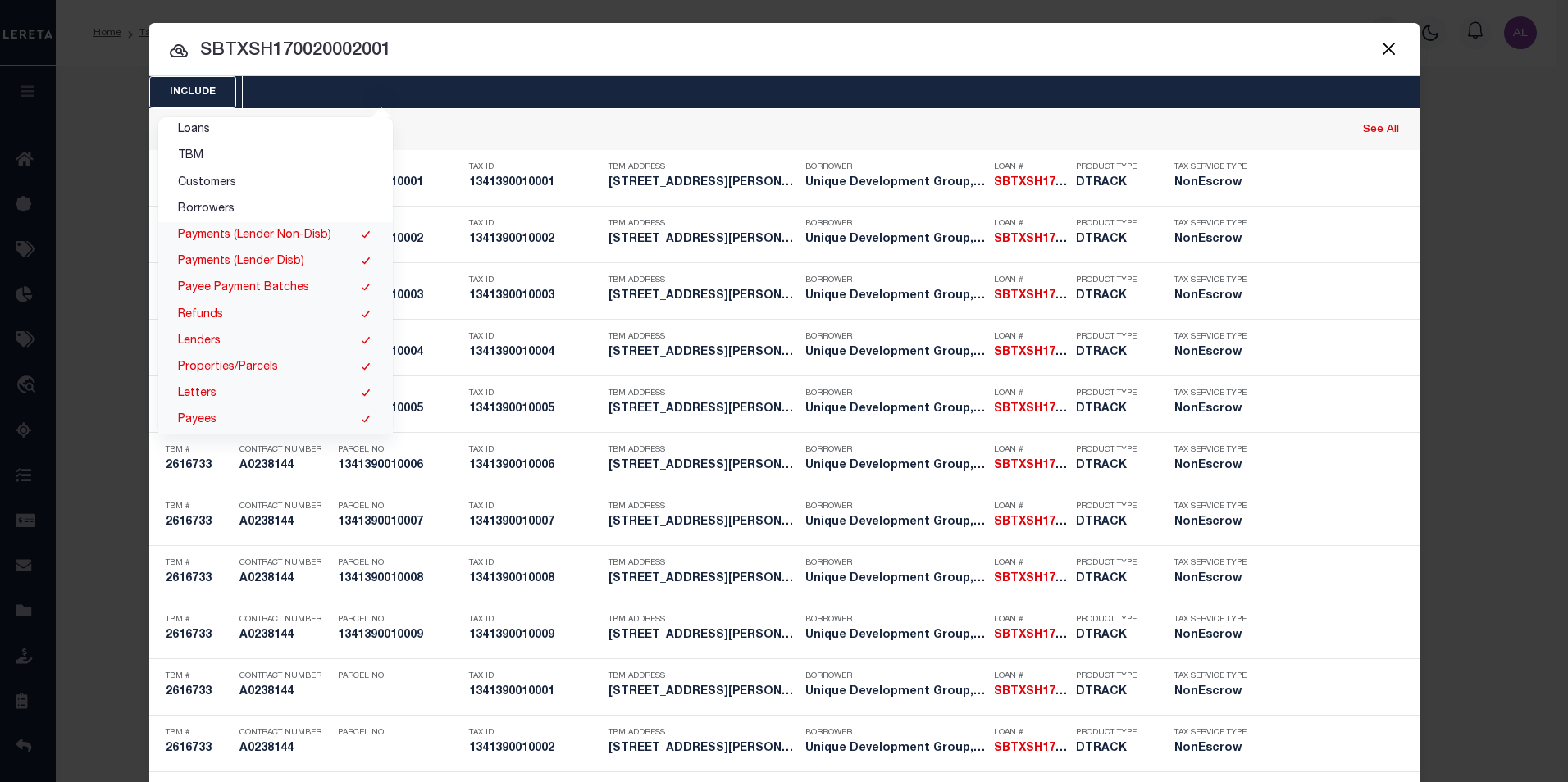 click on "Payments (Lender Non-Disb)" at bounding box center (276, 235) 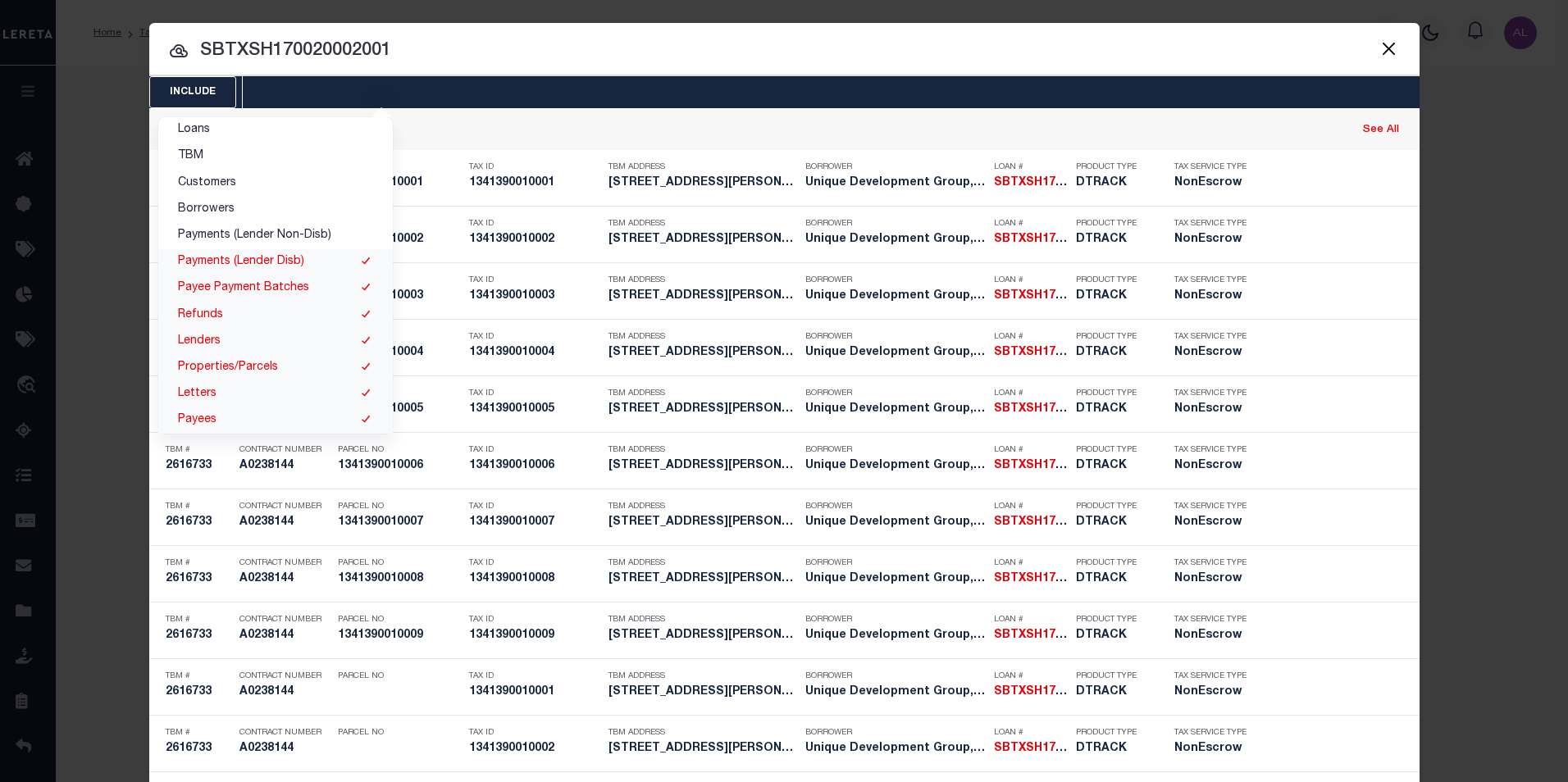 click on "Payments (Lender Disb)" at bounding box center [276, 262] 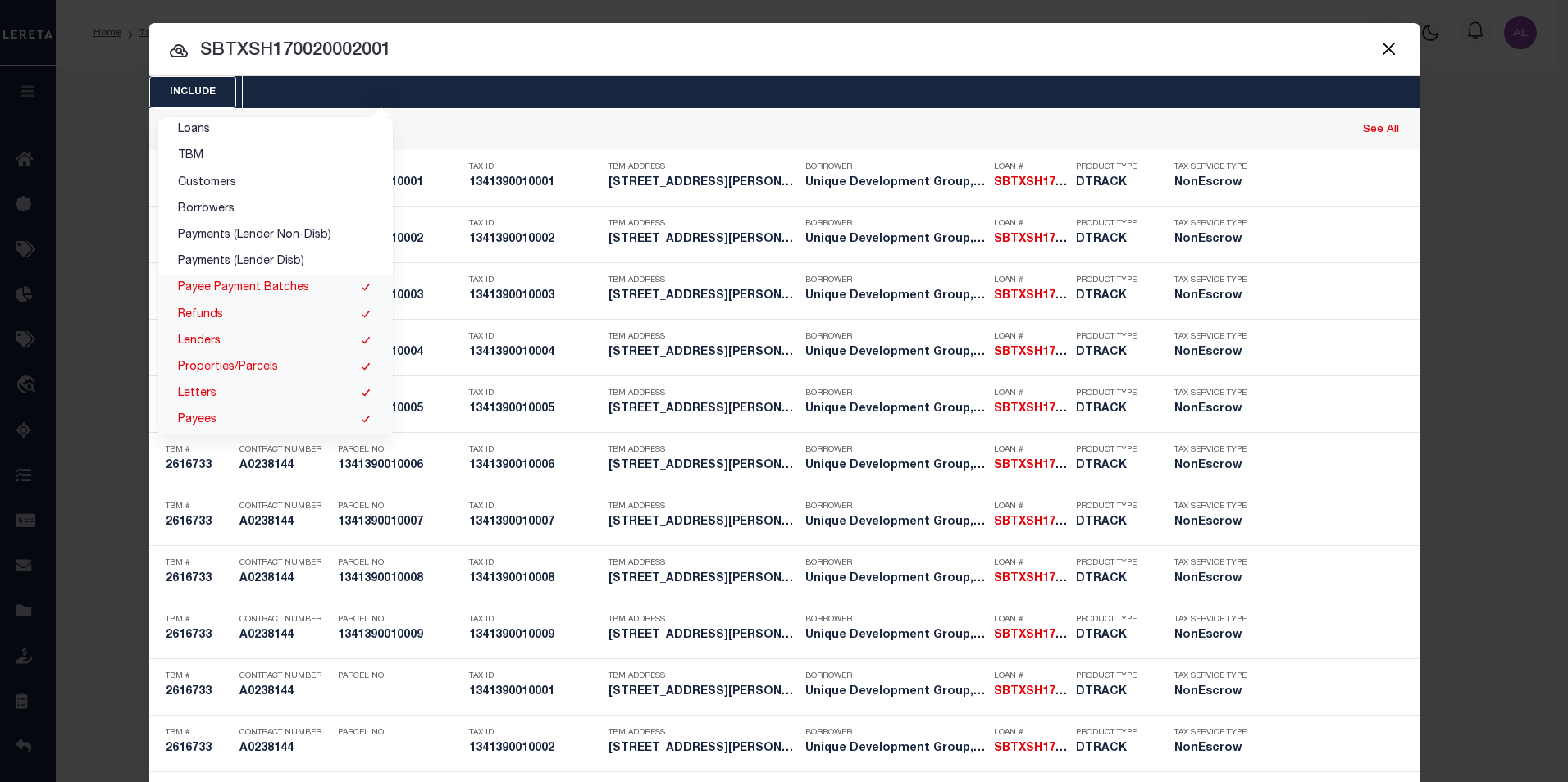 click on "Payee Payment Batches" at bounding box center [276, 289] 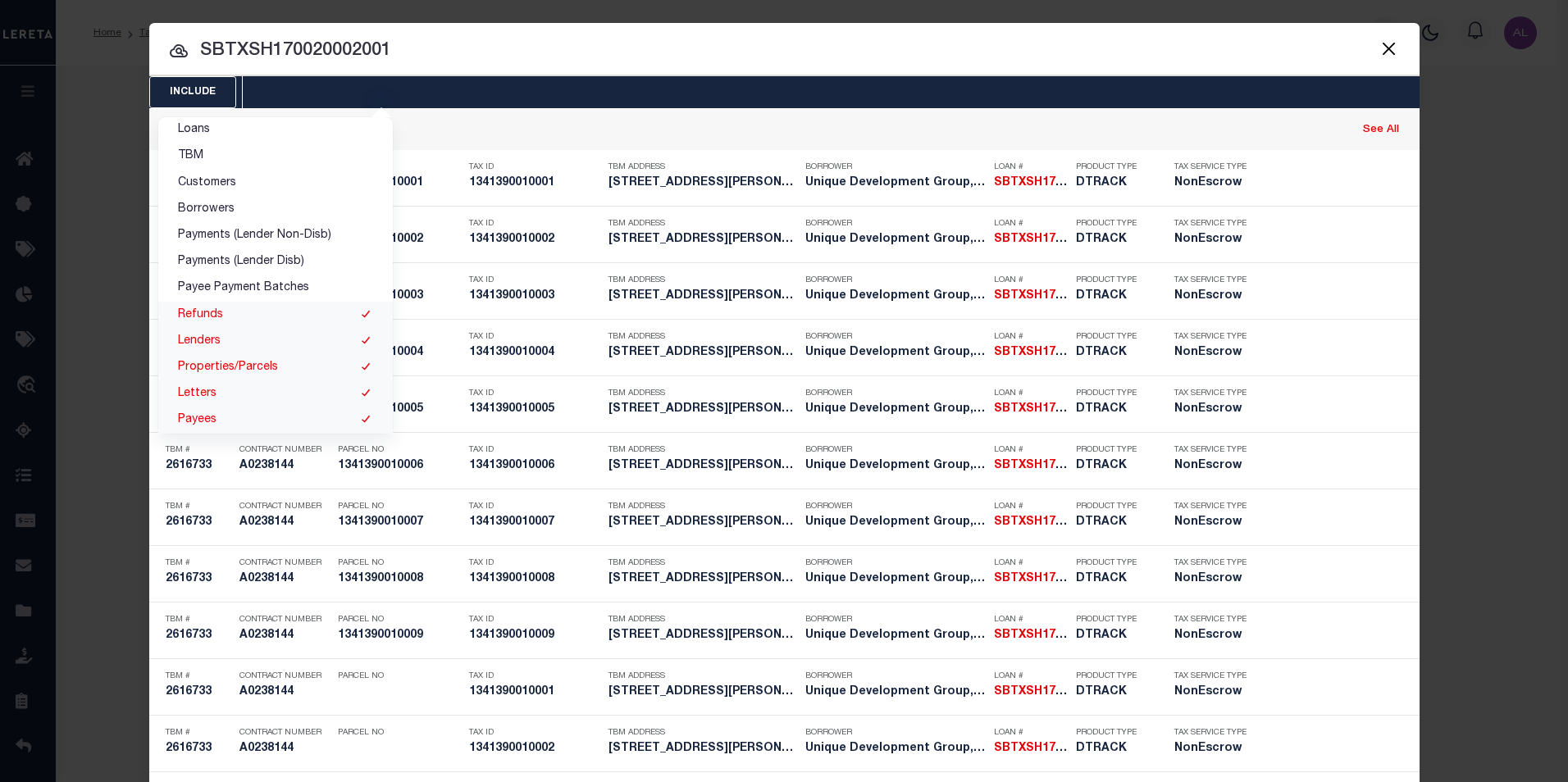 click on "Refunds" at bounding box center [276, 315] 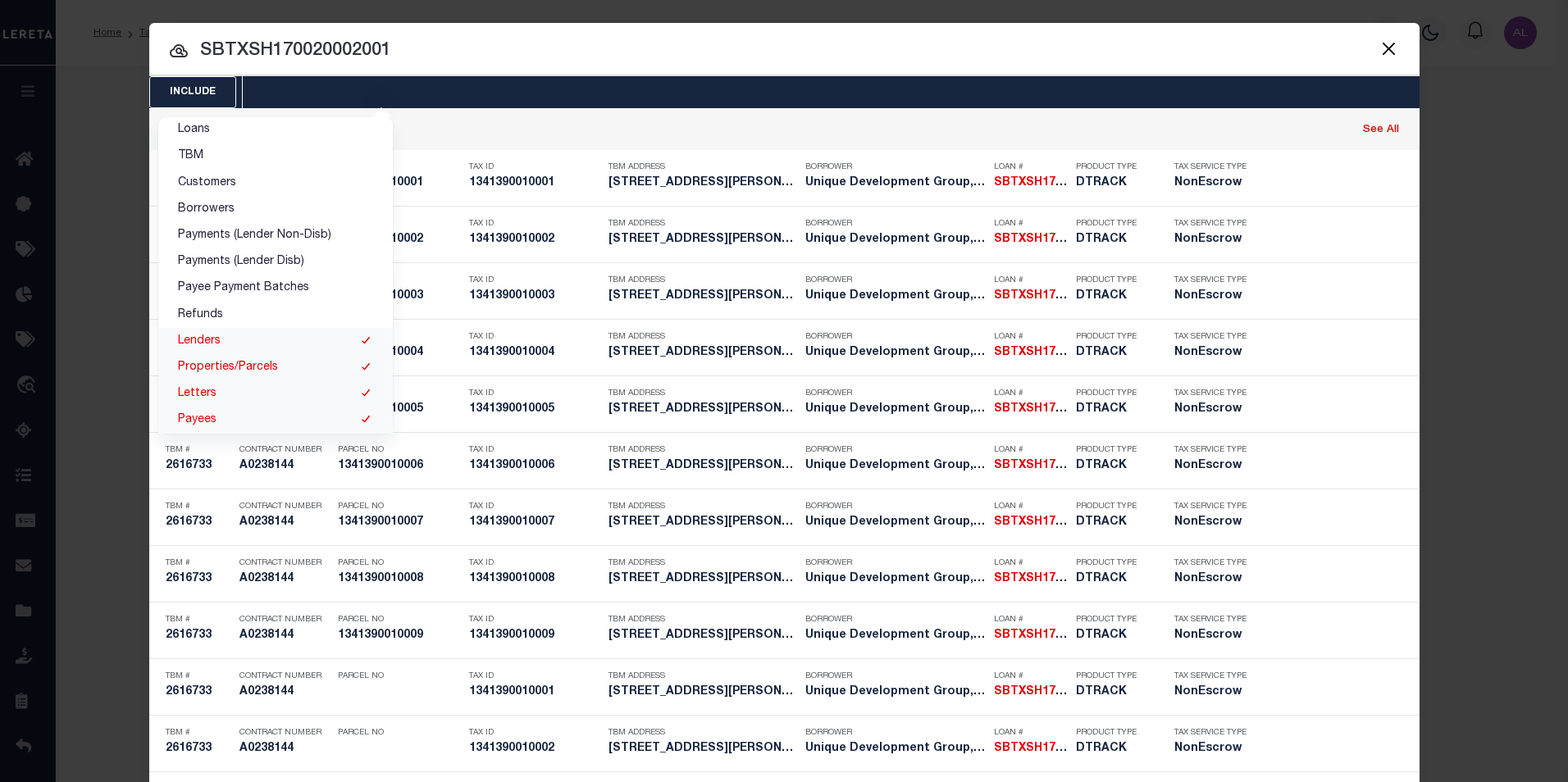 click on "Lenders" at bounding box center [276, 341] 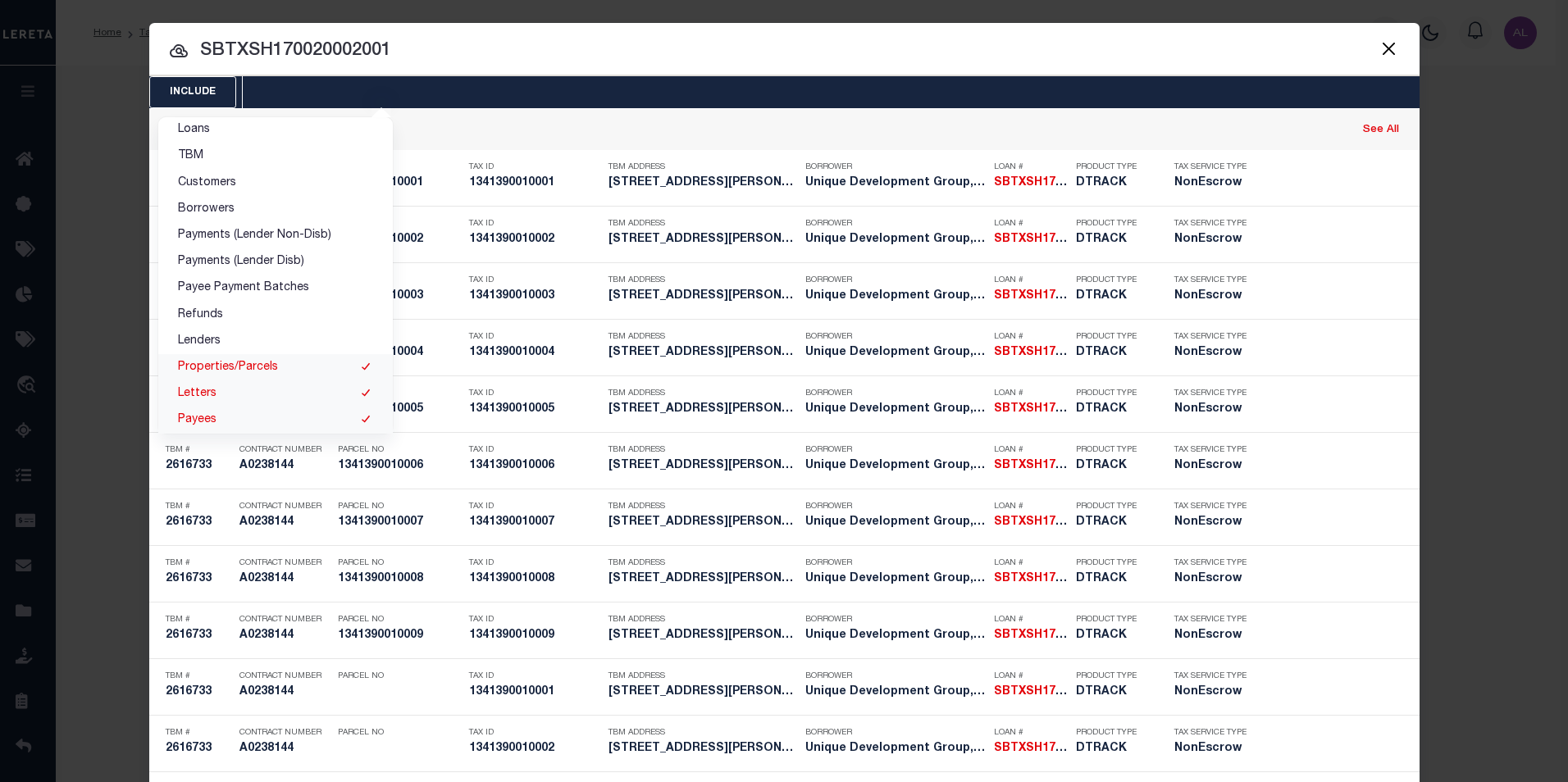 click on "Properties/Parcels" at bounding box center [276, 367] 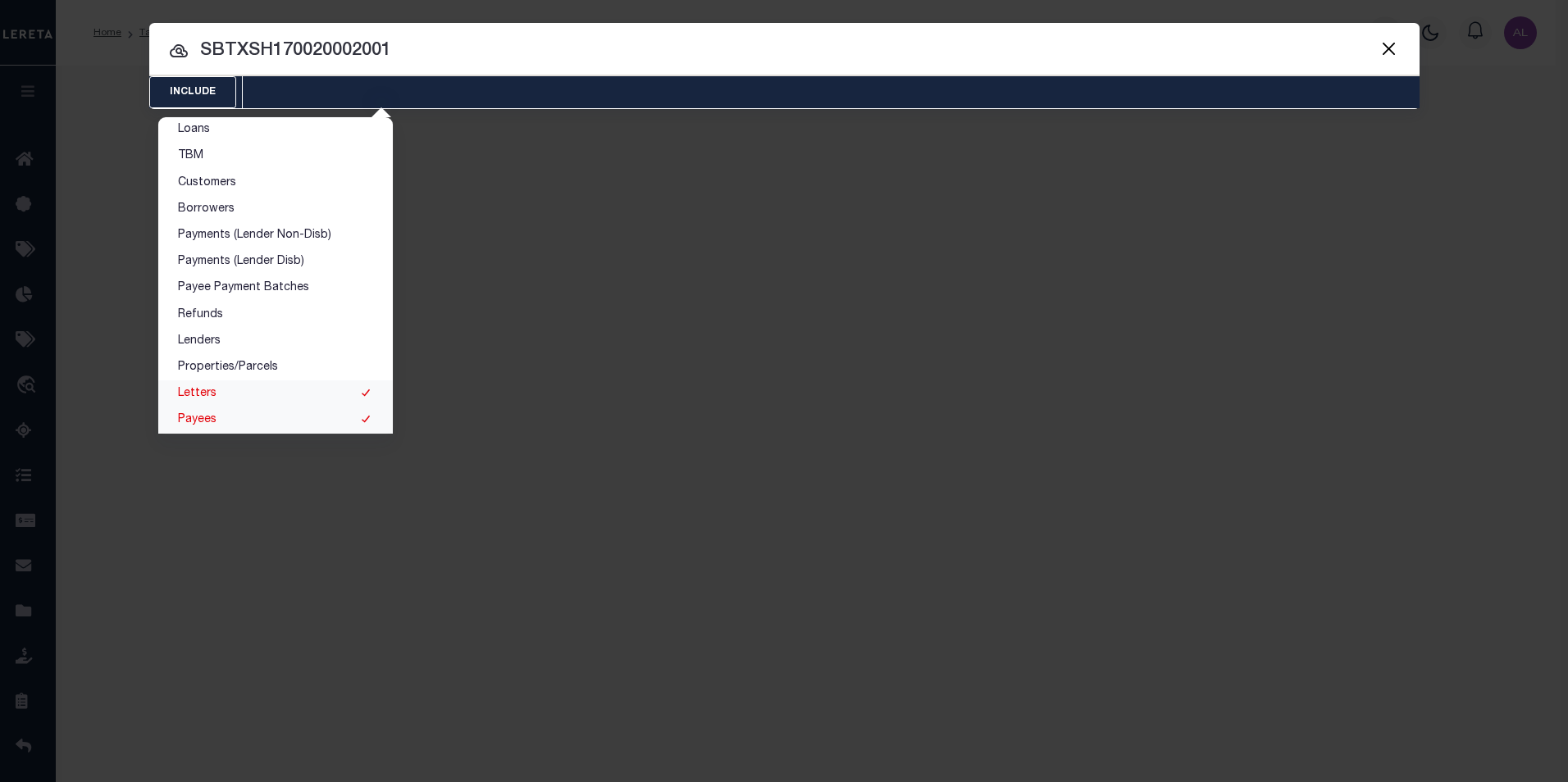 click on "Letters" at bounding box center (276, 393) 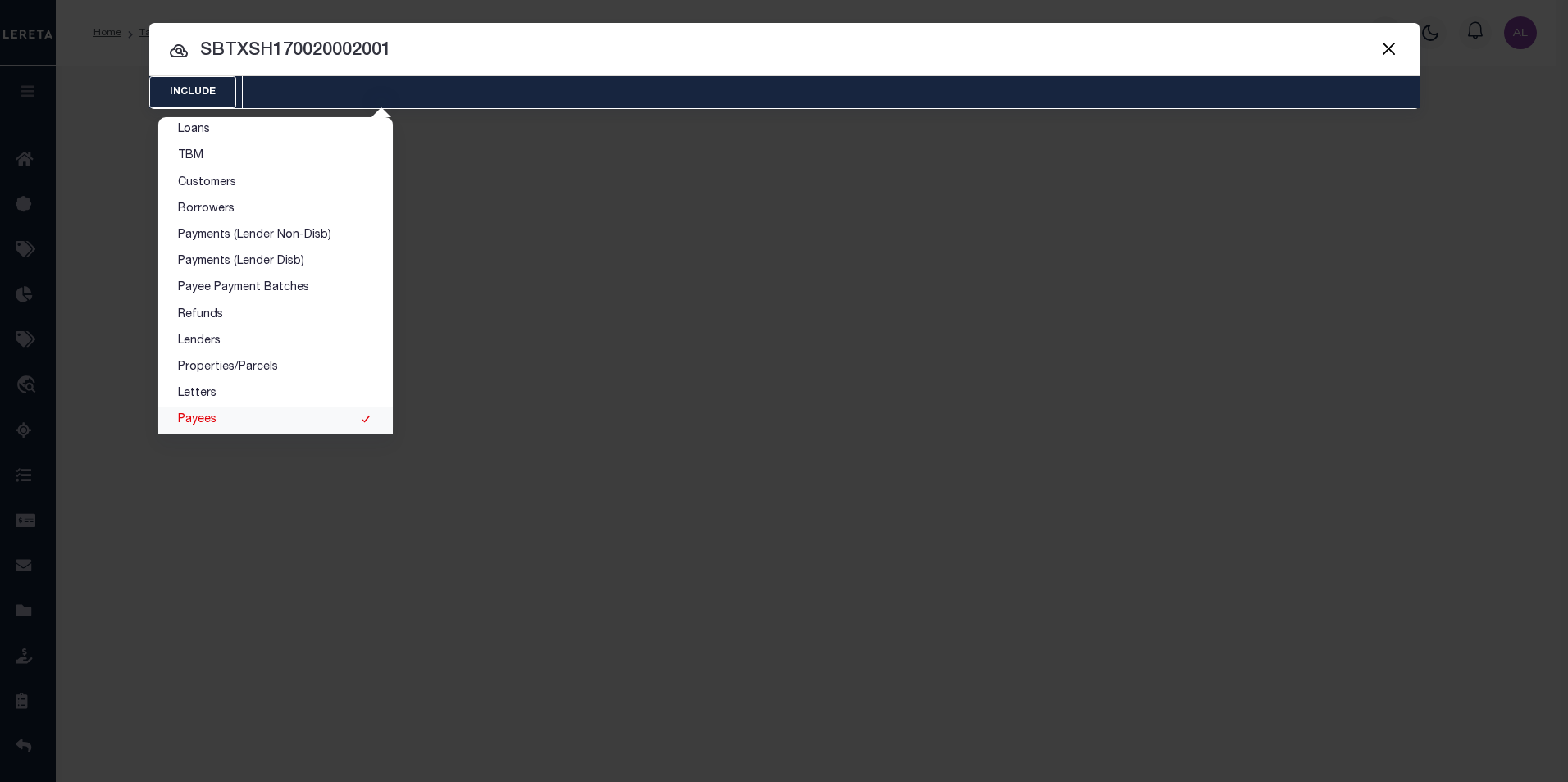 click on "Payees" at bounding box center (276, 421) 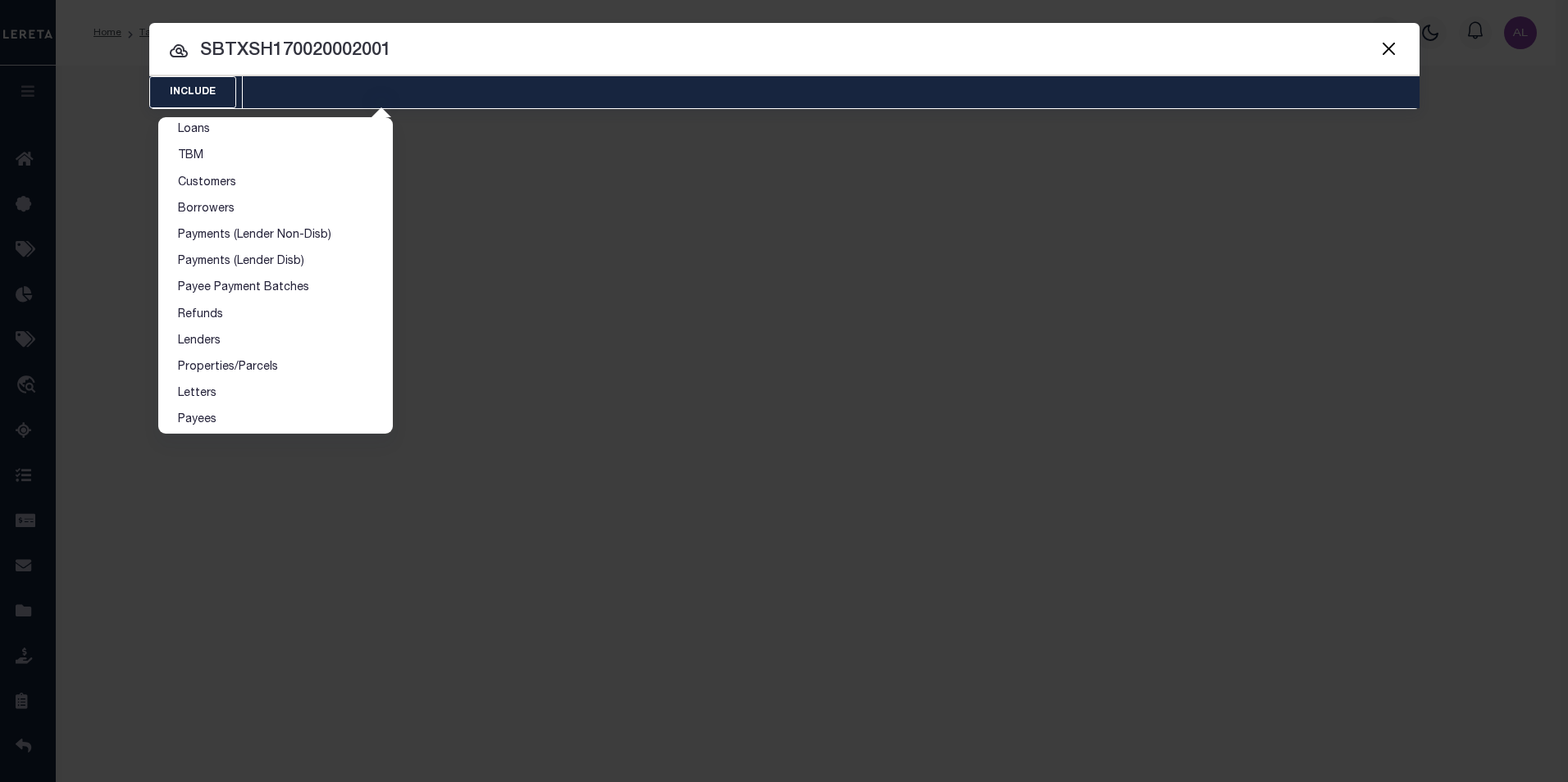 click on "Include
Loans
TBM
Customers
Borrowers
Payments (Lender Non-Disb)
Payments (Lender Disb)
Payee Payment Batches
Refunds
Lenders
Properties/Parcels
Letters
Payees
Loan" at bounding box center [784, 391] 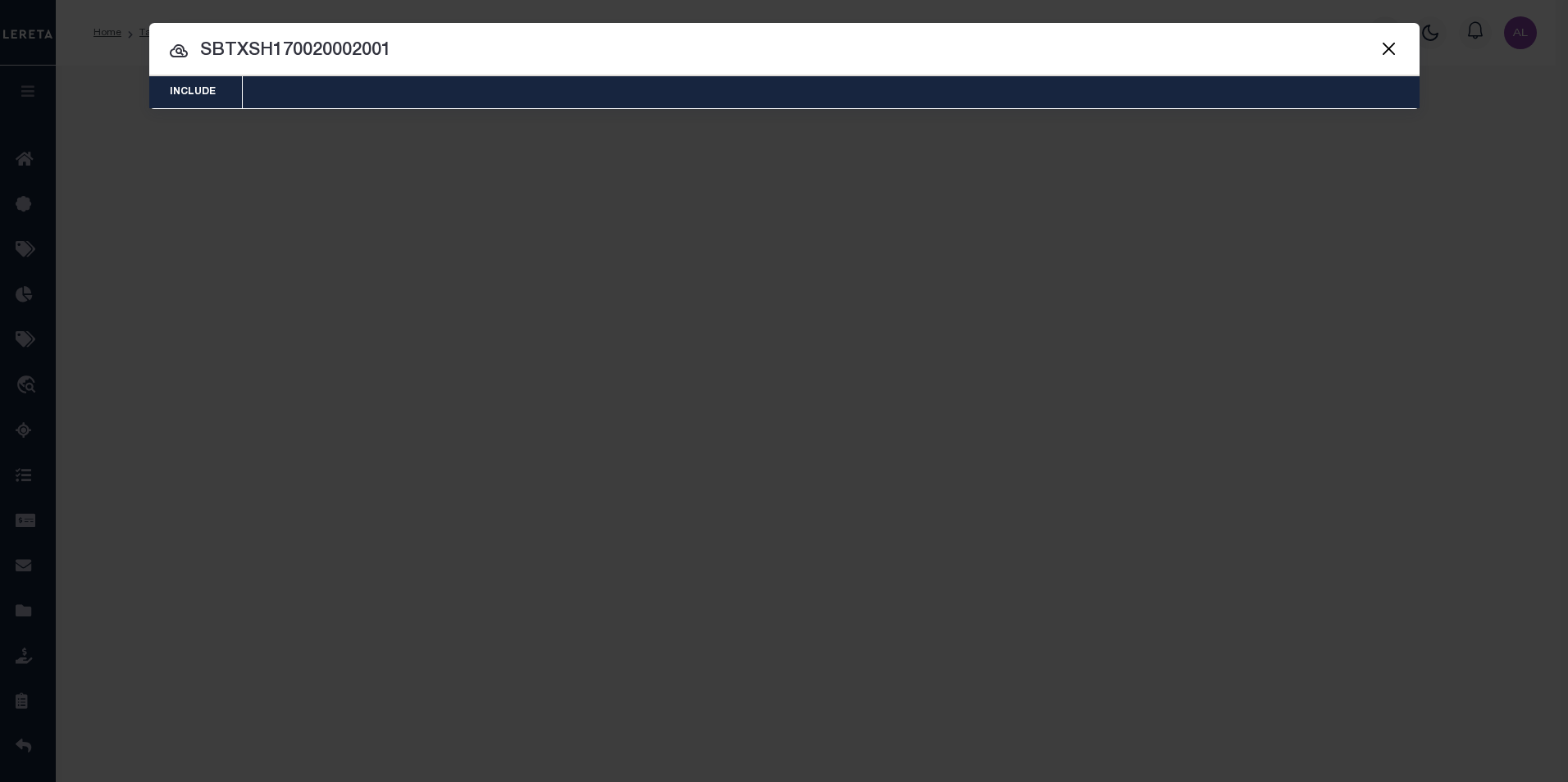 click at bounding box center (1389, 48) 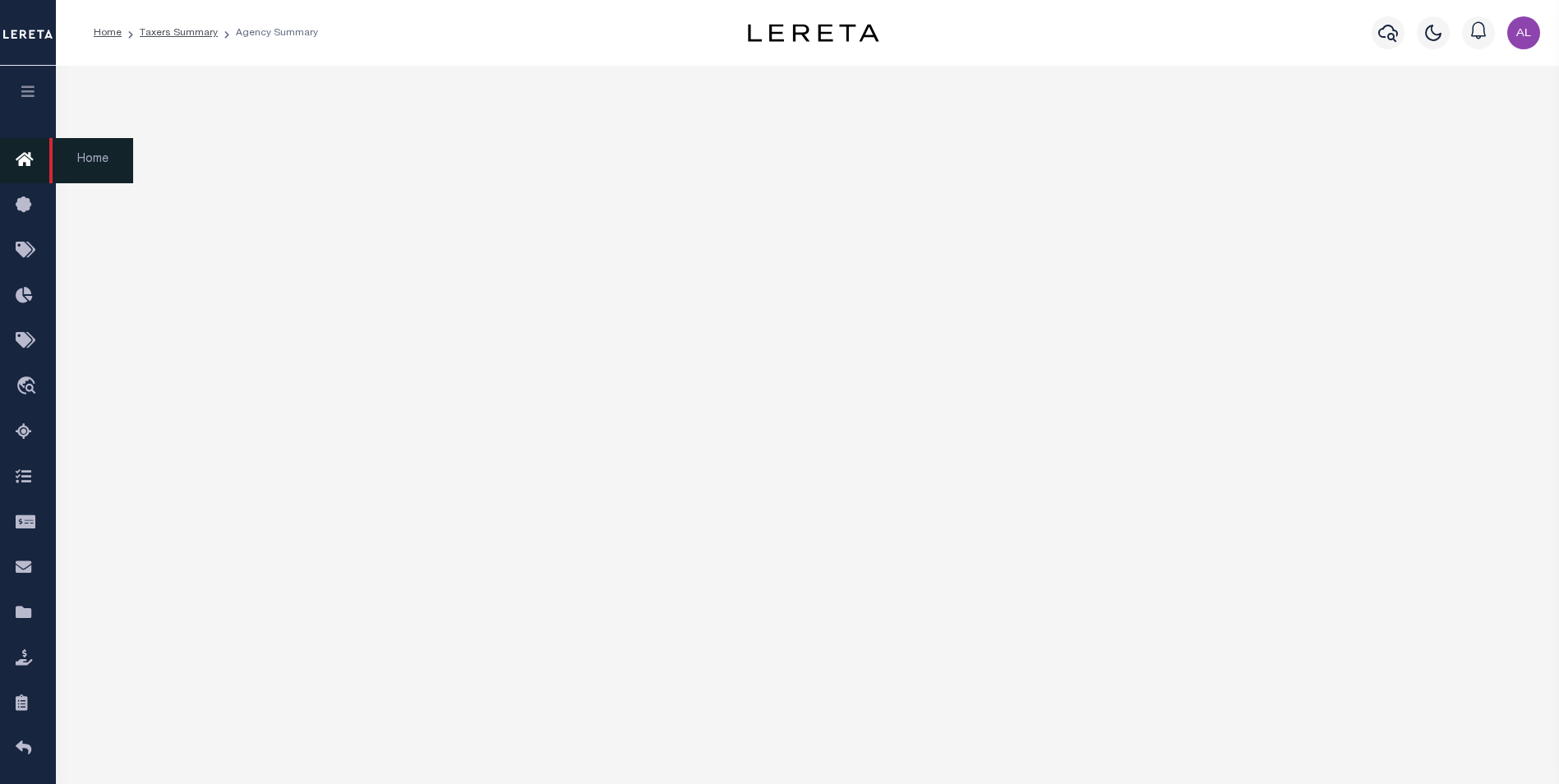 click at bounding box center [29, 160] 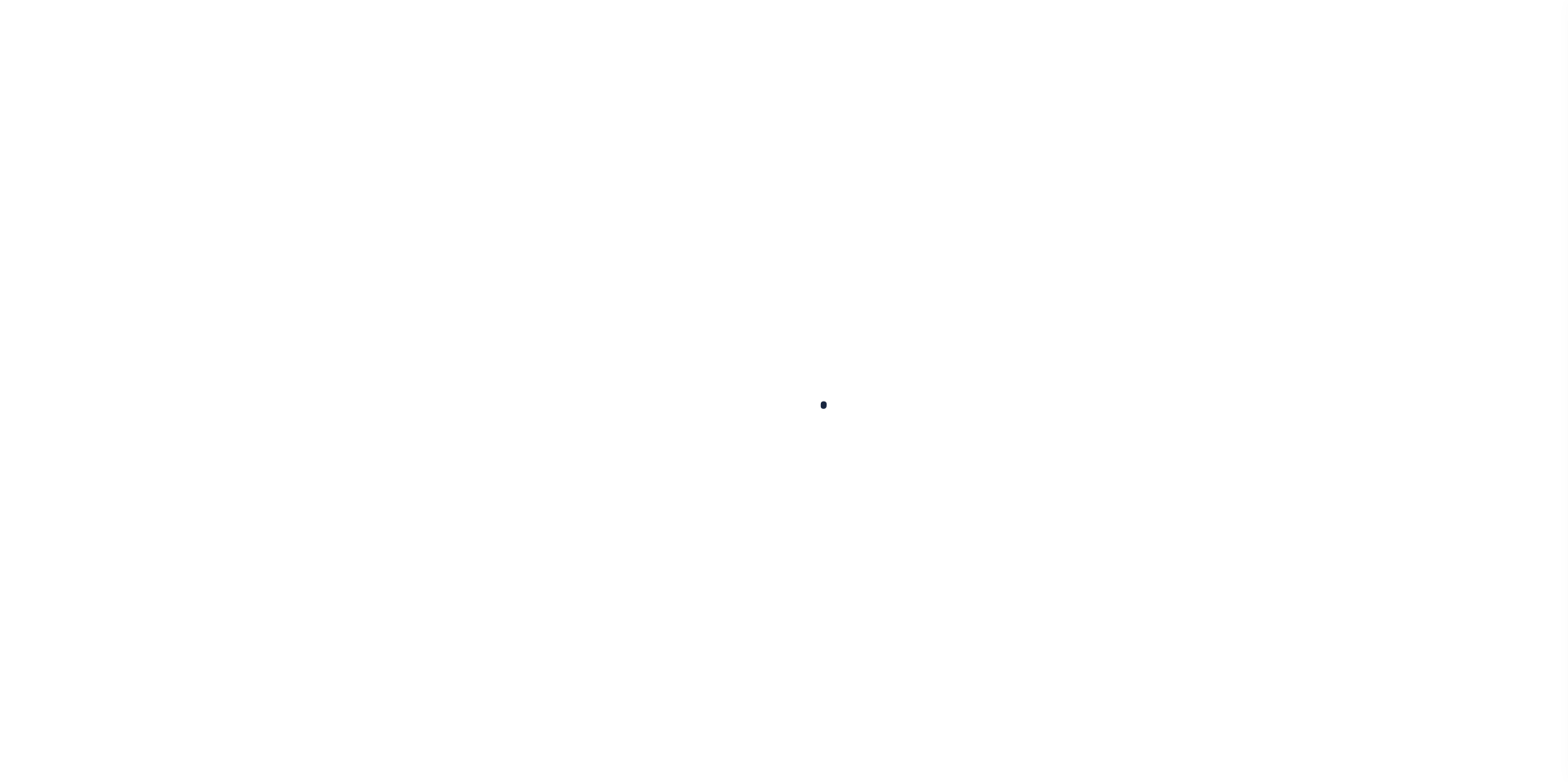 scroll, scrollTop: 0, scrollLeft: 0, axis: both 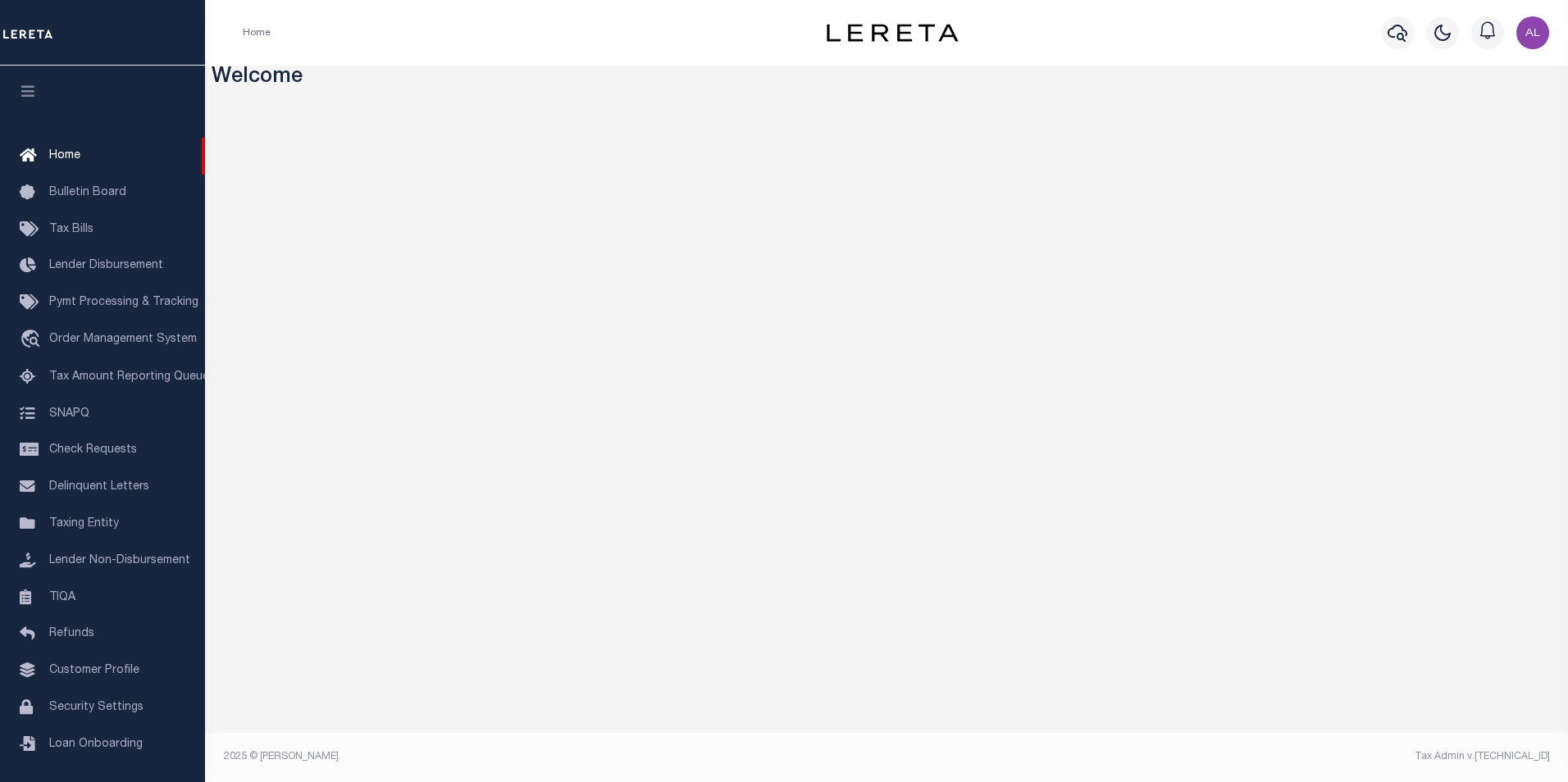 click at bounding box center [1397, 33] 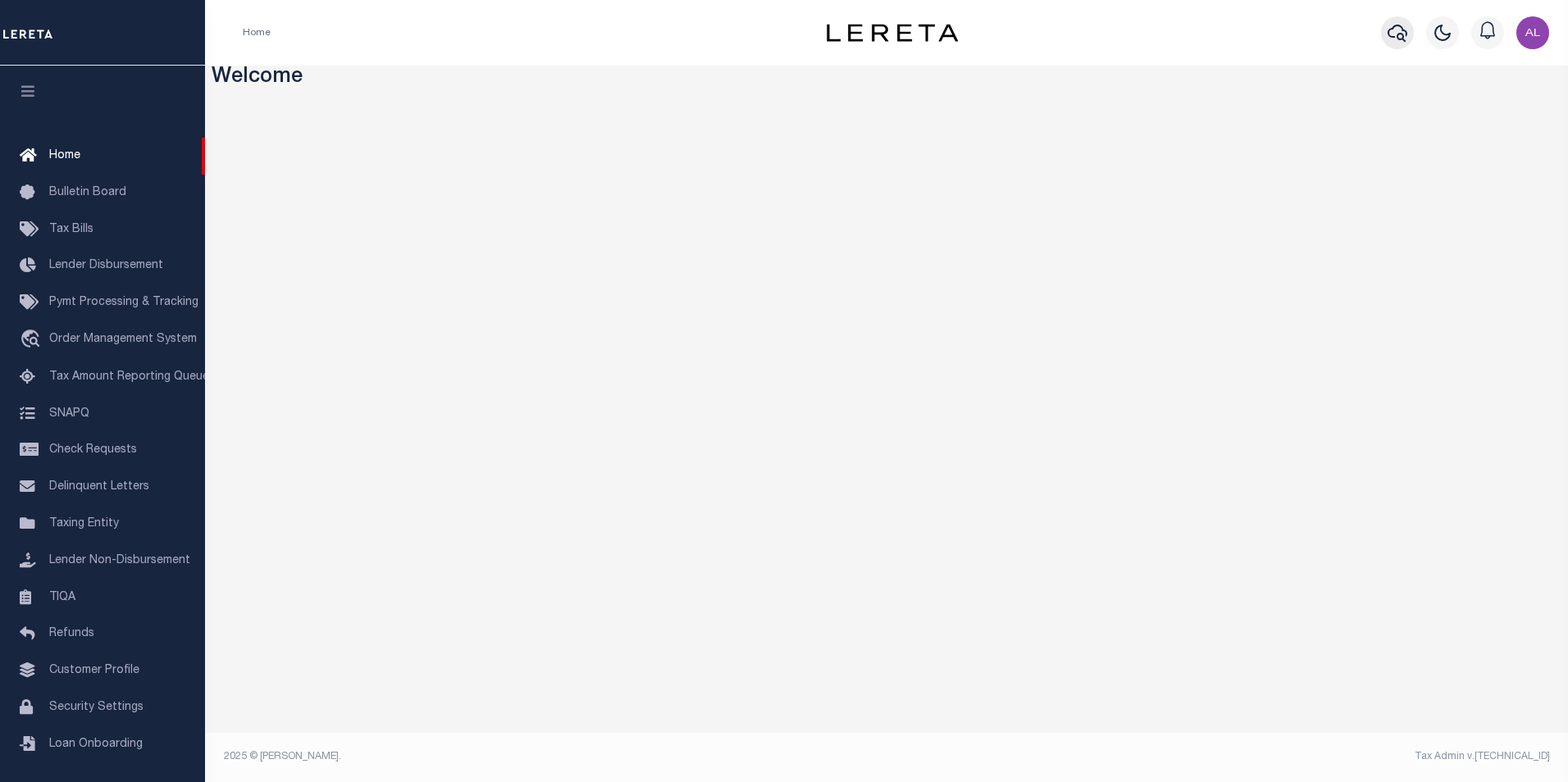 click 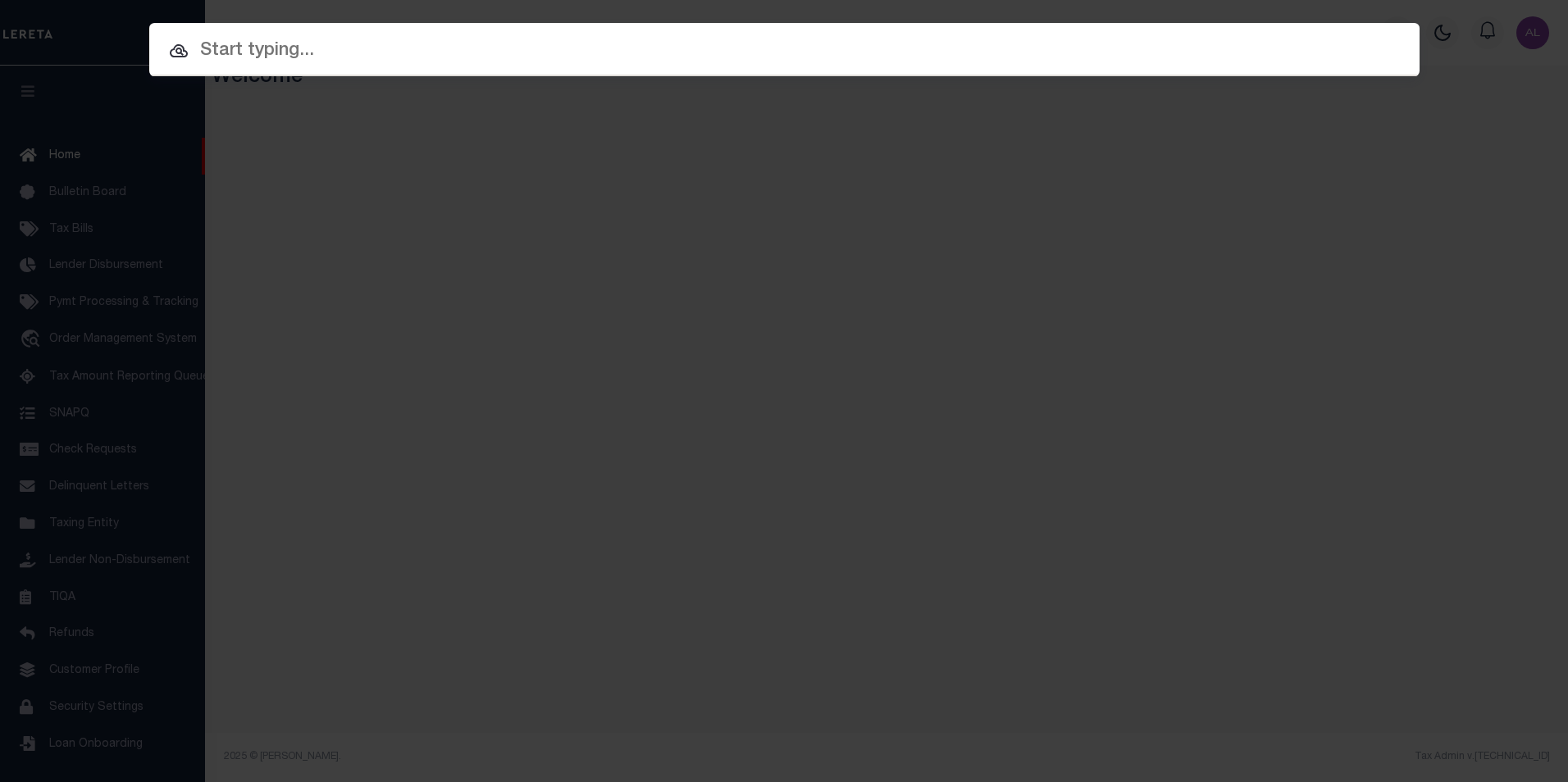 paste on "SBTXSH170020002001" 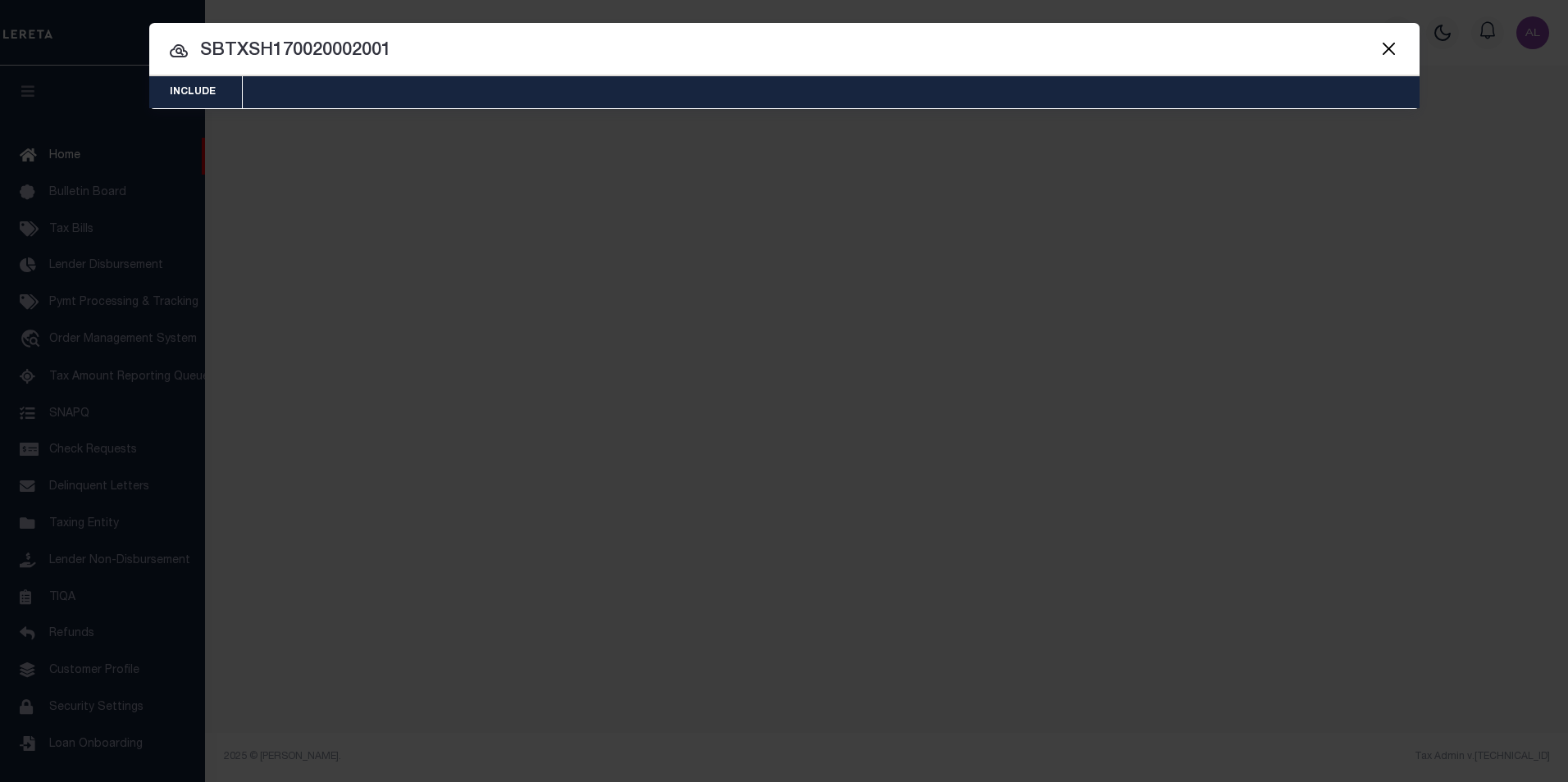 type on "SBTXSH170020002001" 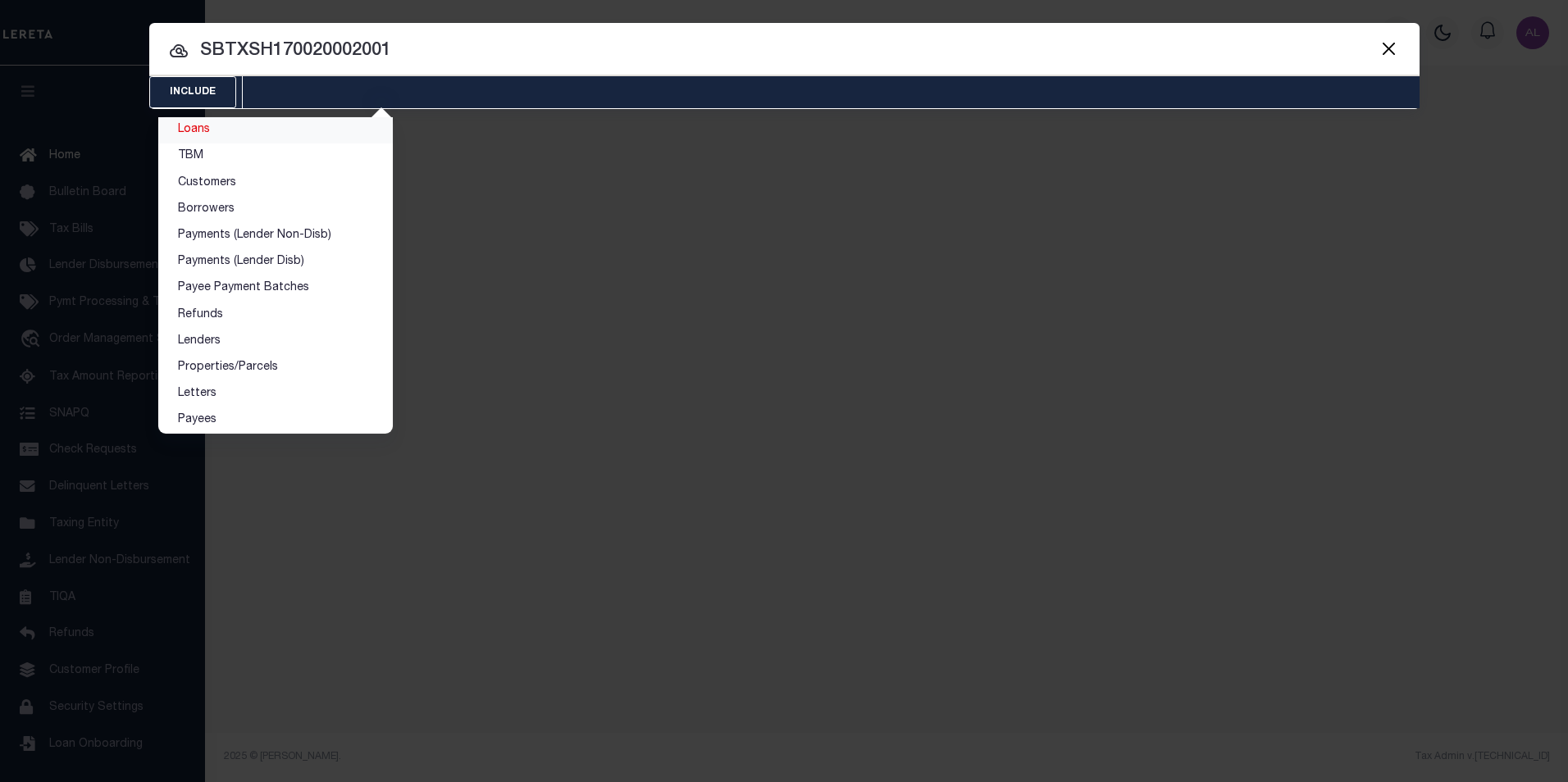 click on "Loans" at bounding box center (276, 130) 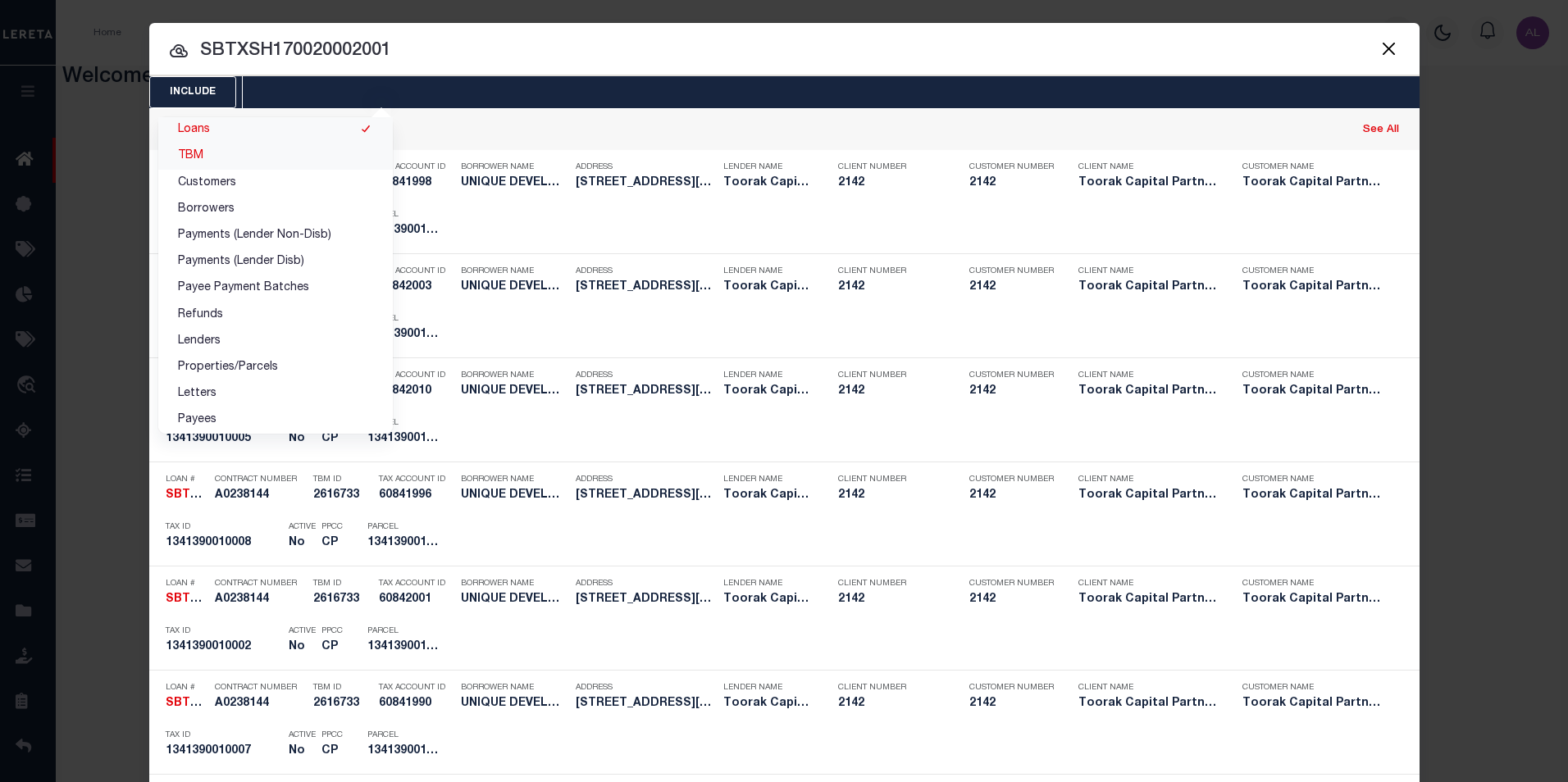click on "TBM" at bounding box center (276, 157) 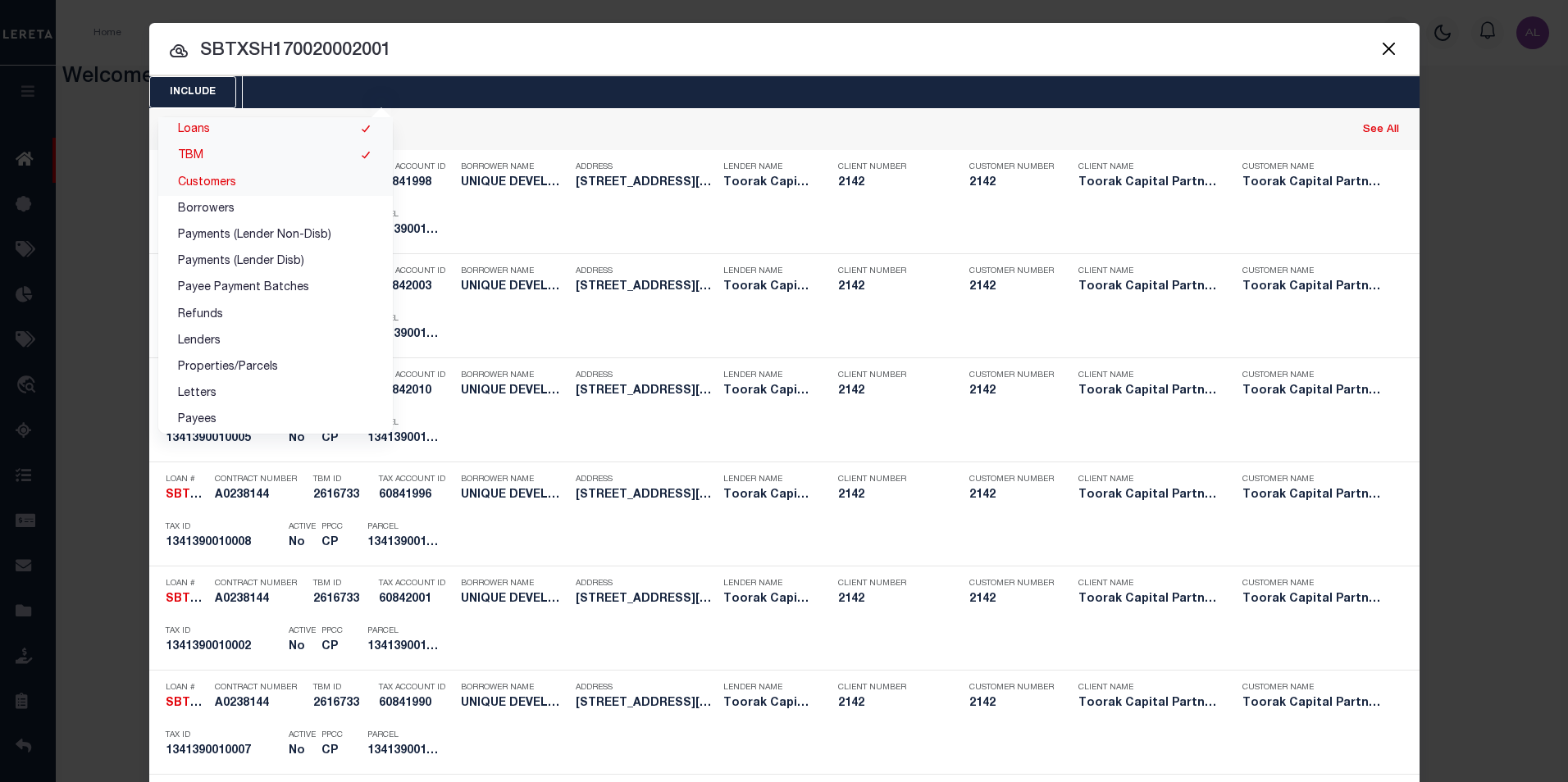 click on "Customers" at bounding box center [276, 183] 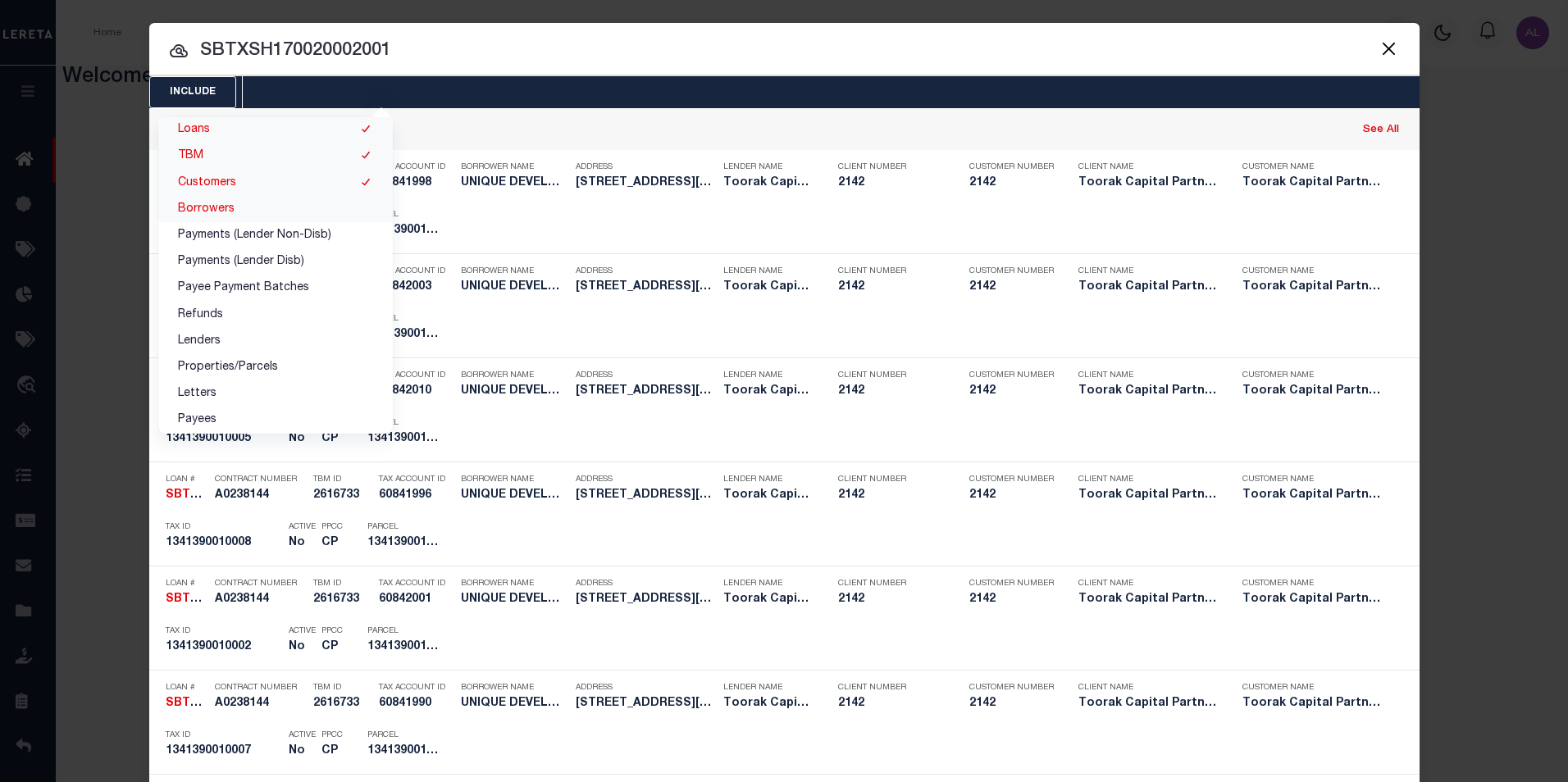 click on "Borrowers" at bounding box center [276, 209] 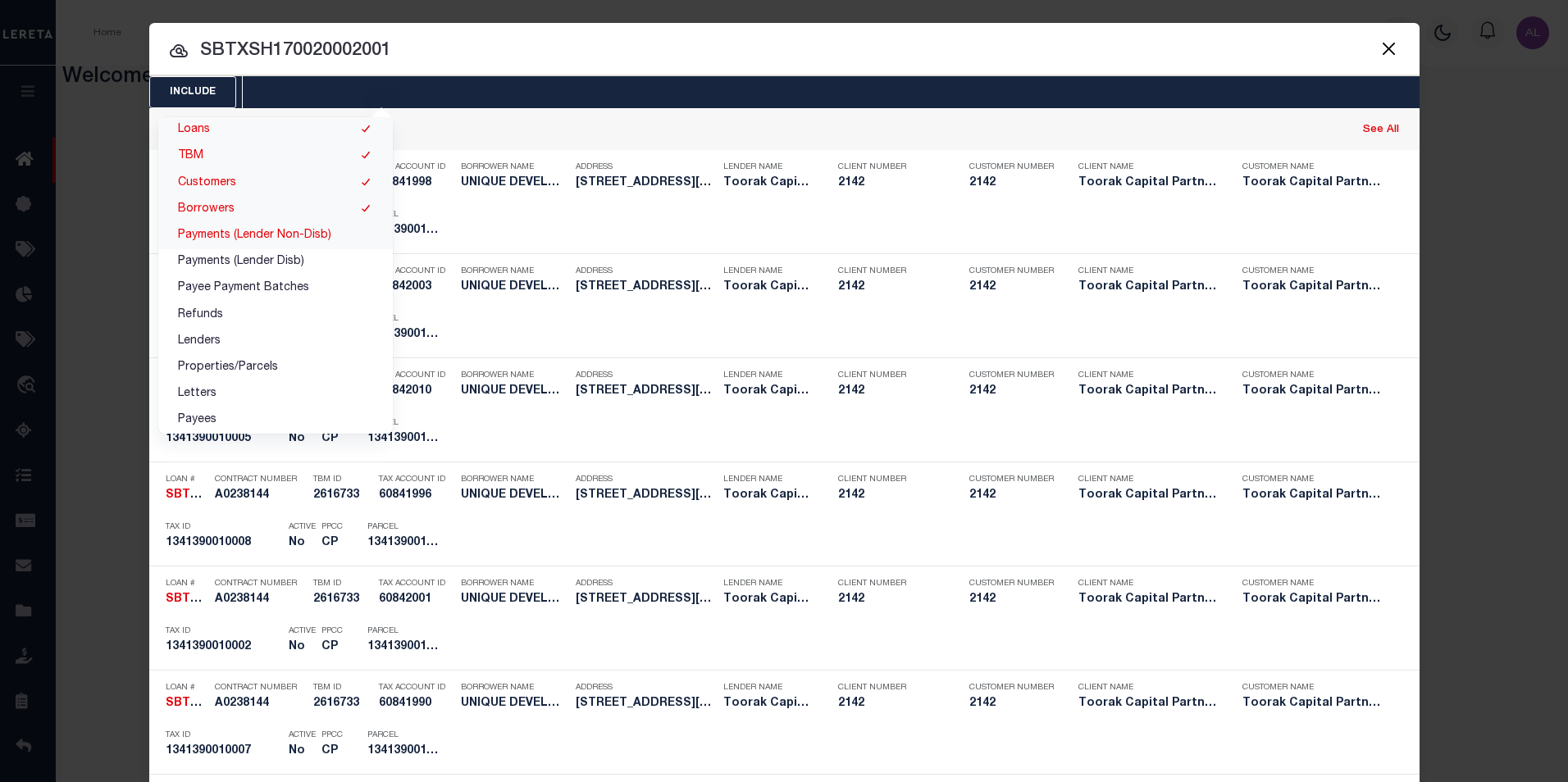 click on "Payments (Lender Non-Disb)" at bounding box center (276, 235) 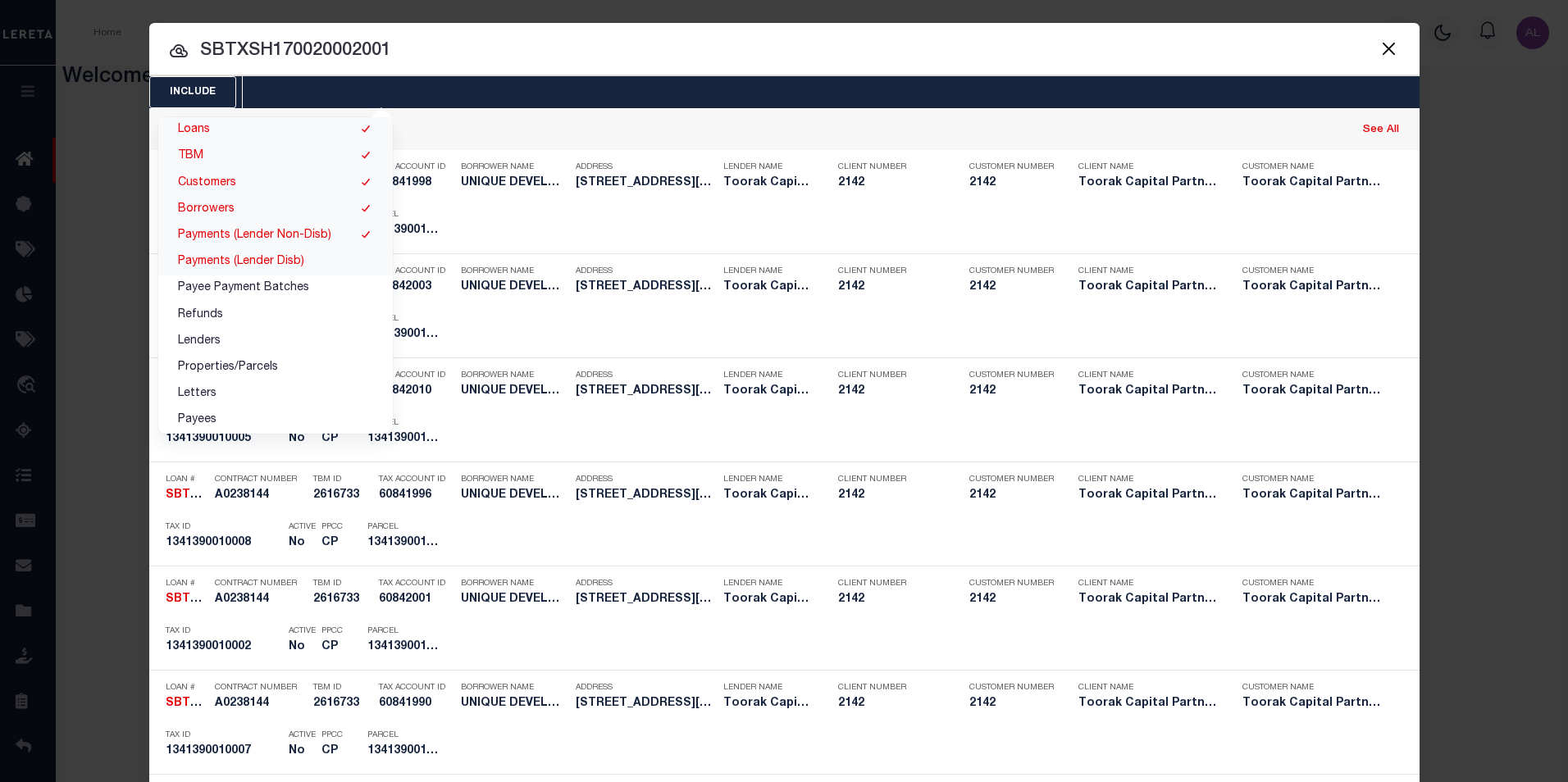 click on "Payments (Lender Disb)" at bounding box center (276, 262) 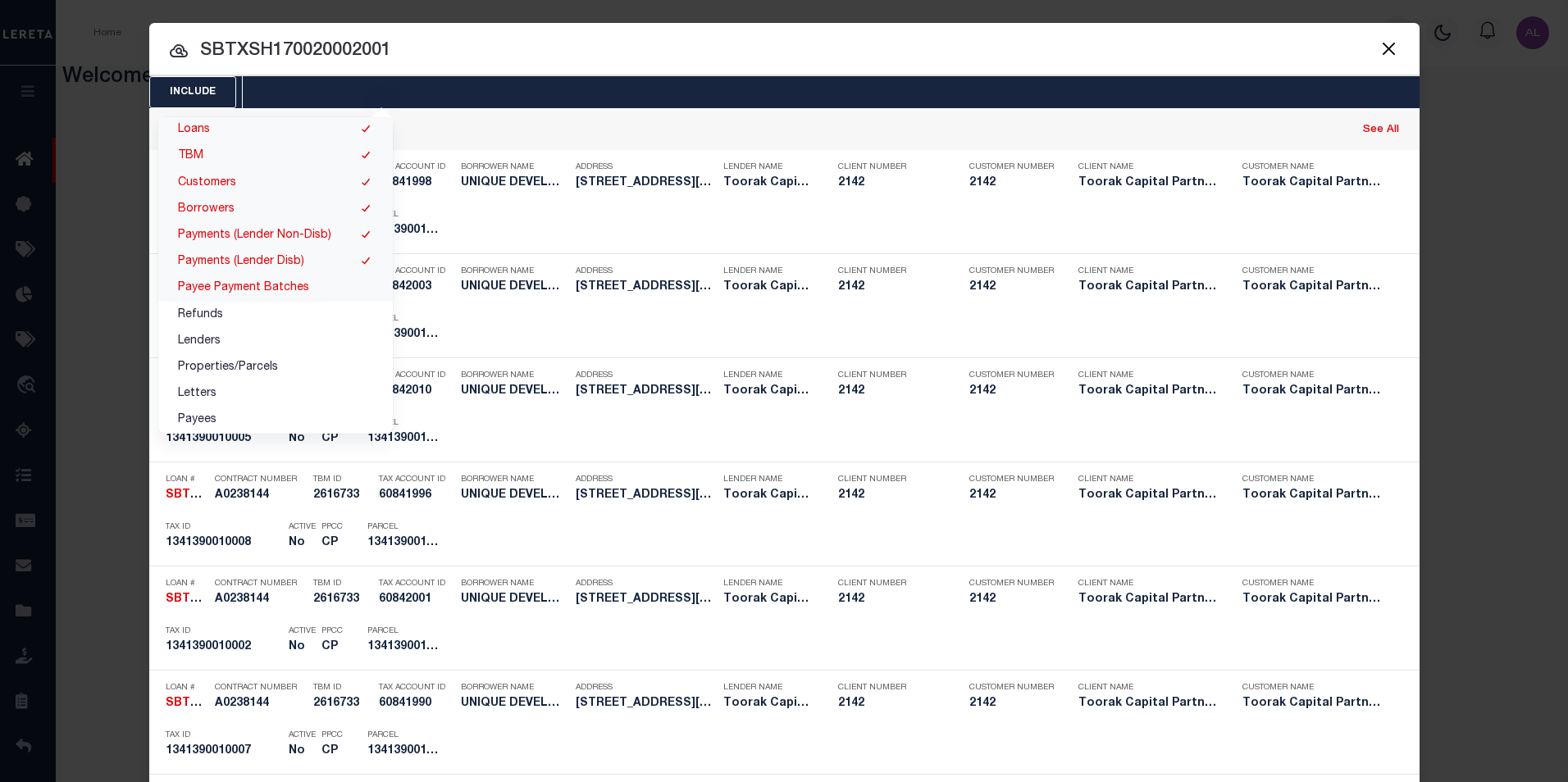 click on "Payee Payment Batches" at bounding box center [276, 289] 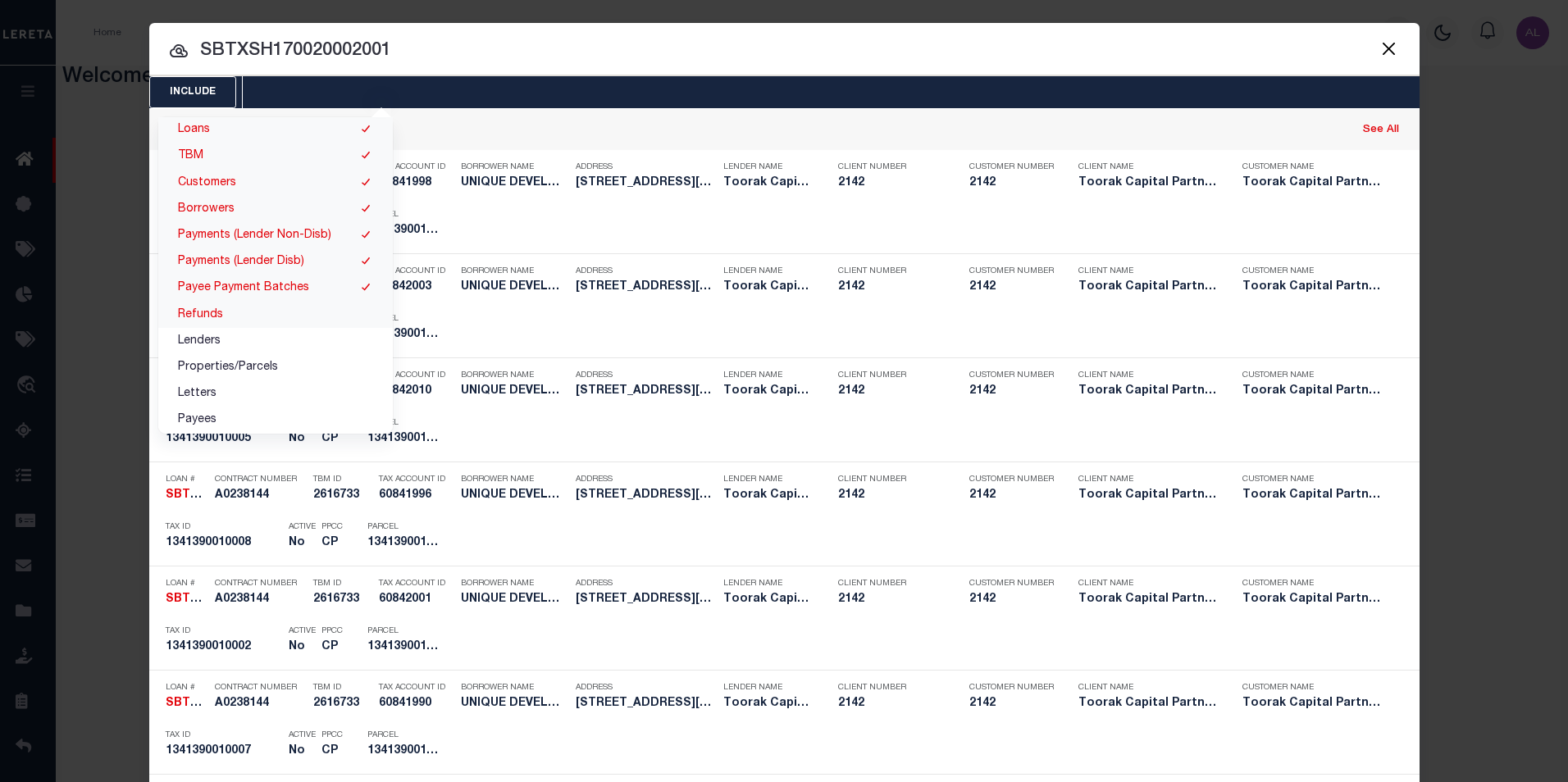 click on "Refunds" at bounding box center (276, 315) 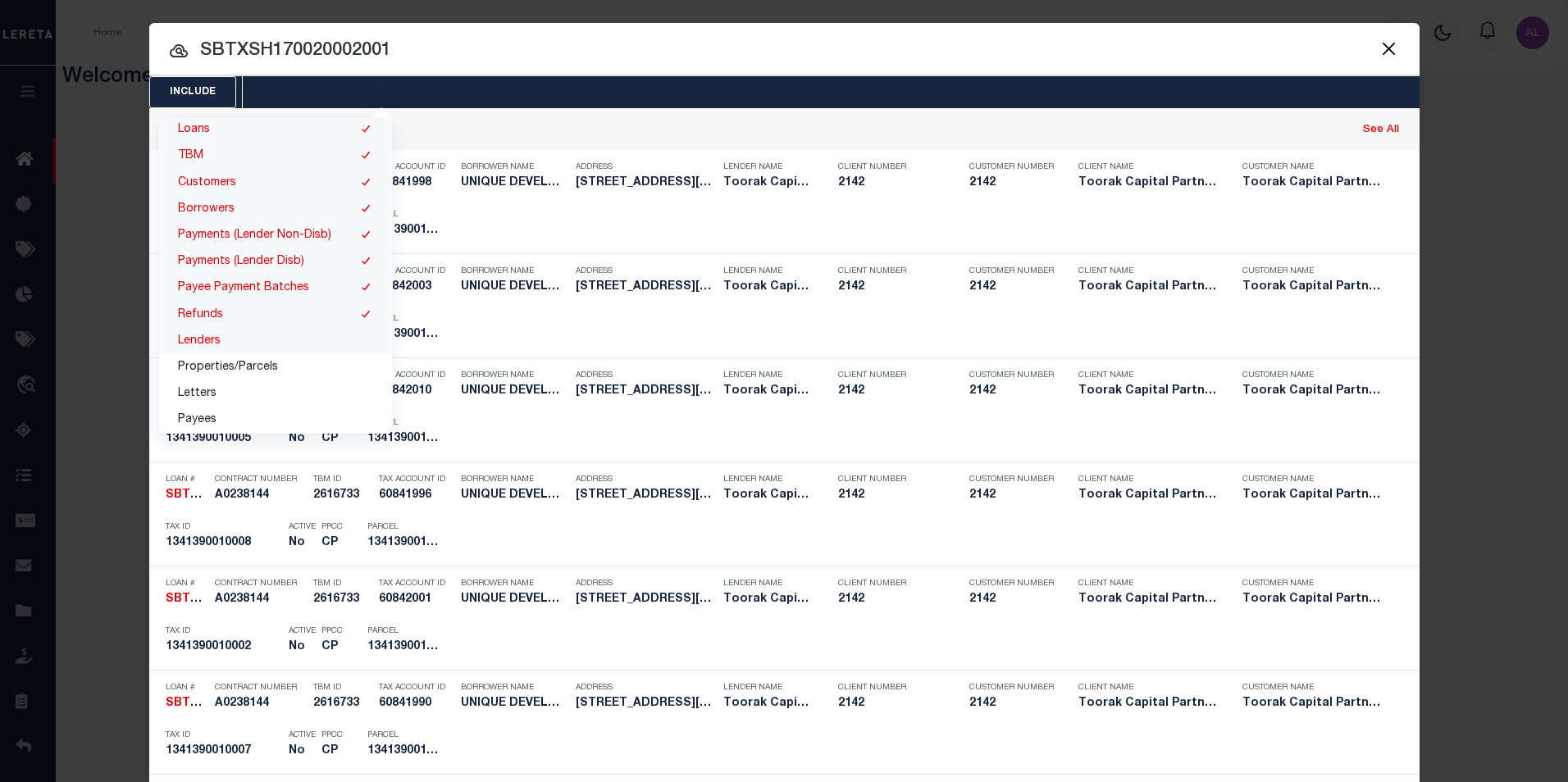 click on "Lenders" at bounding box center [276, 341] 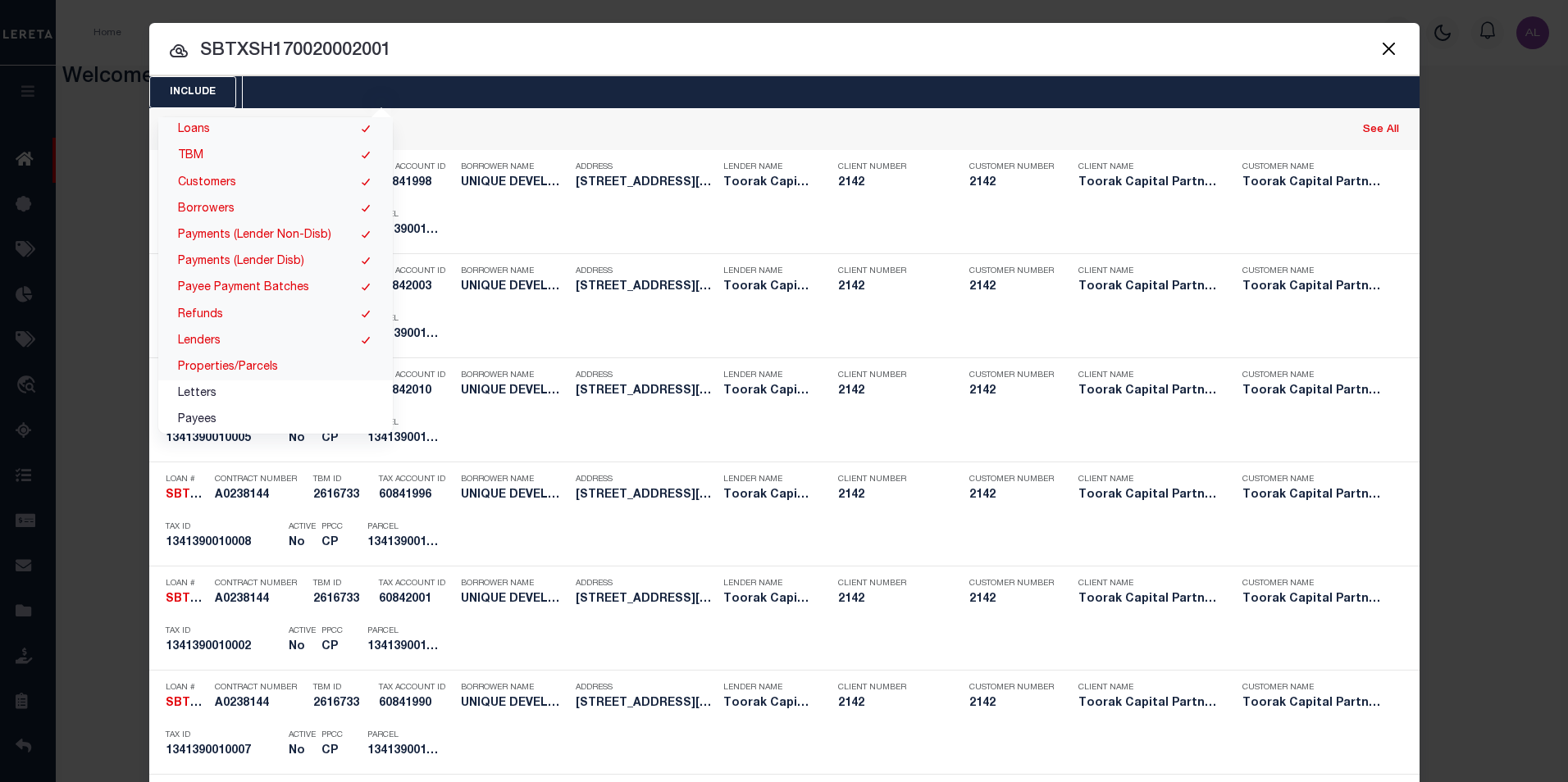 click on "Properties/Parcels" at bounding box center [276, 367] 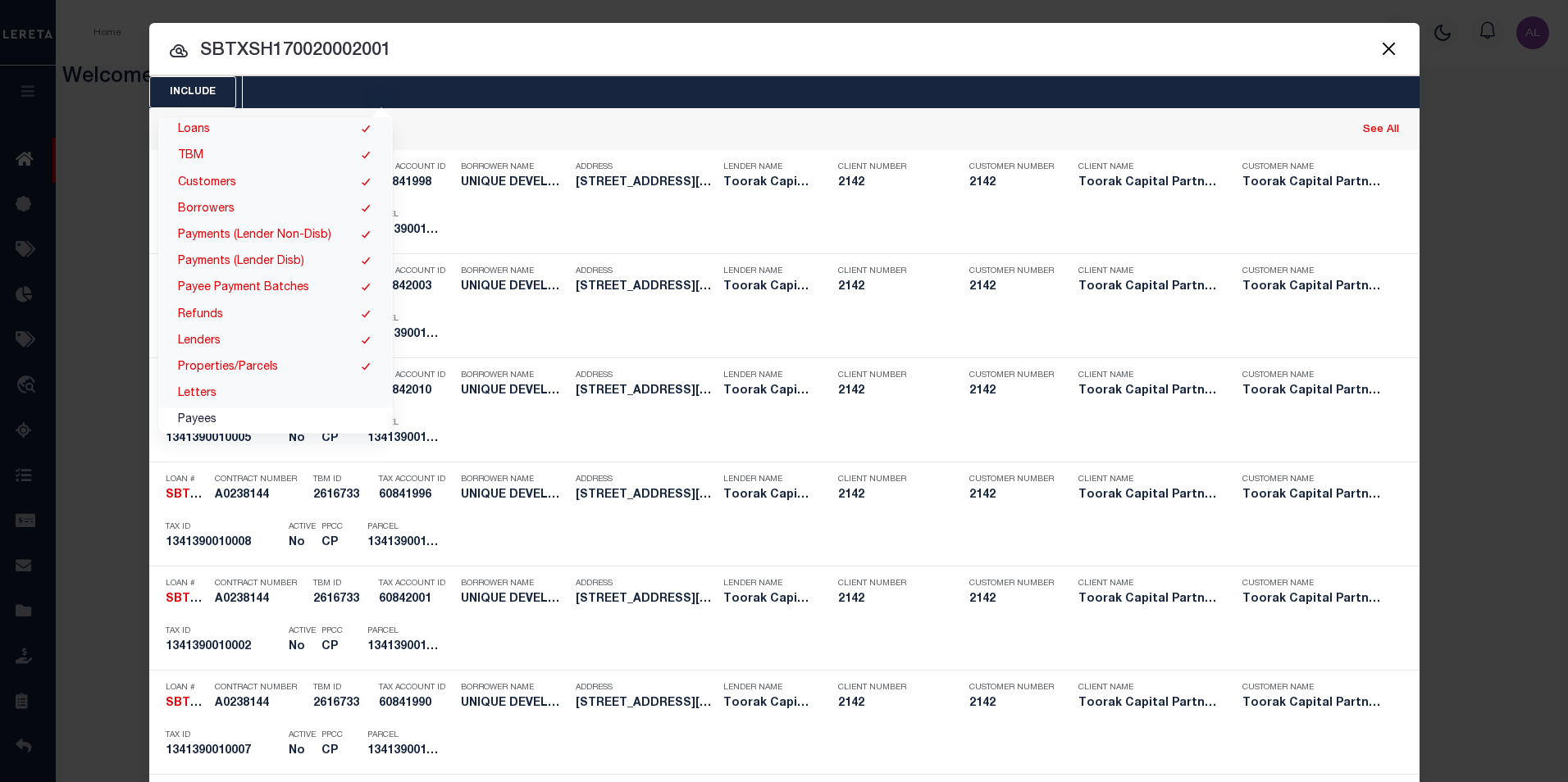 click on "Letters" at bounding box center (276, 393) 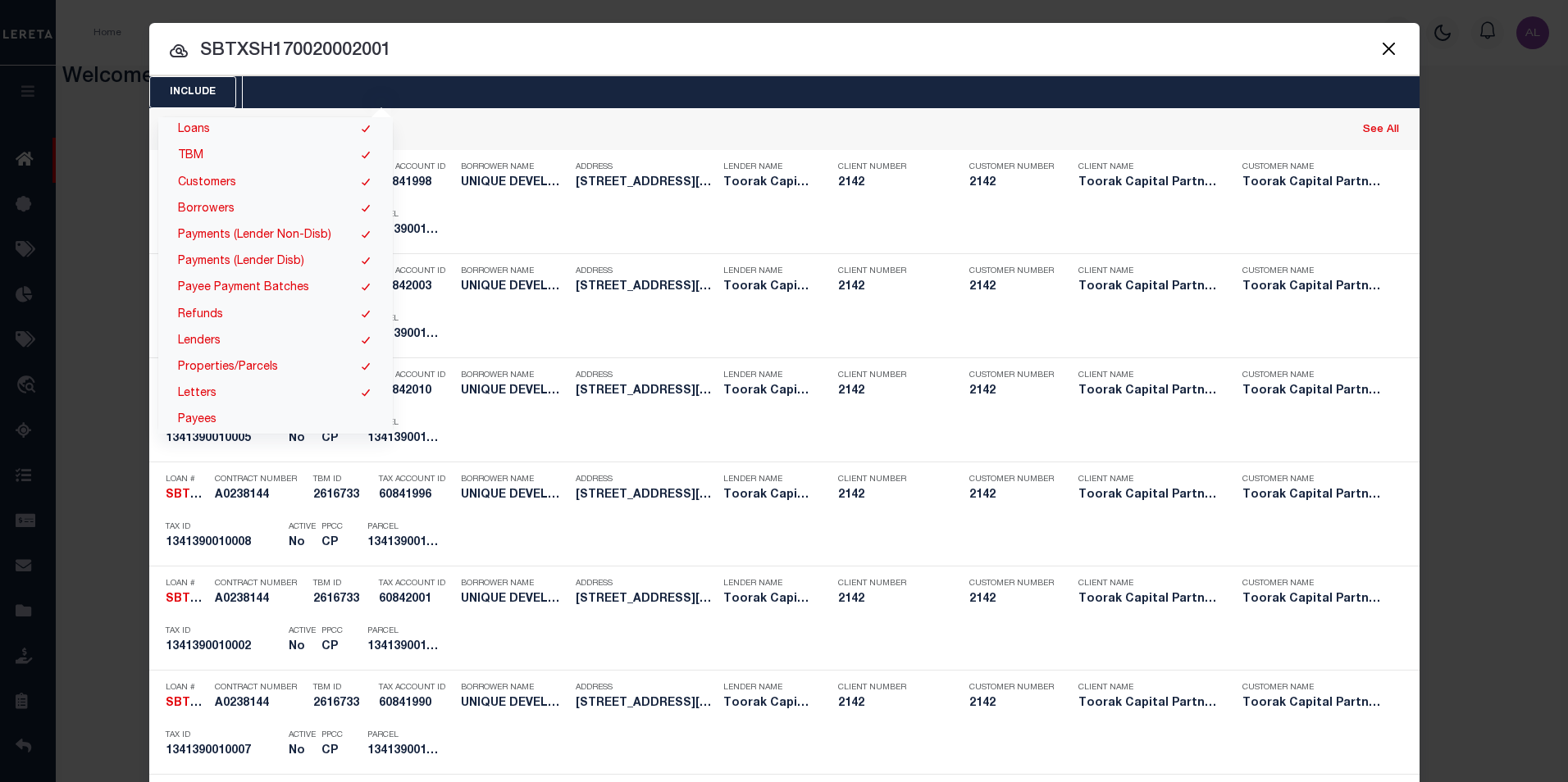 click on "Payees" at bounding box center [276, 421] 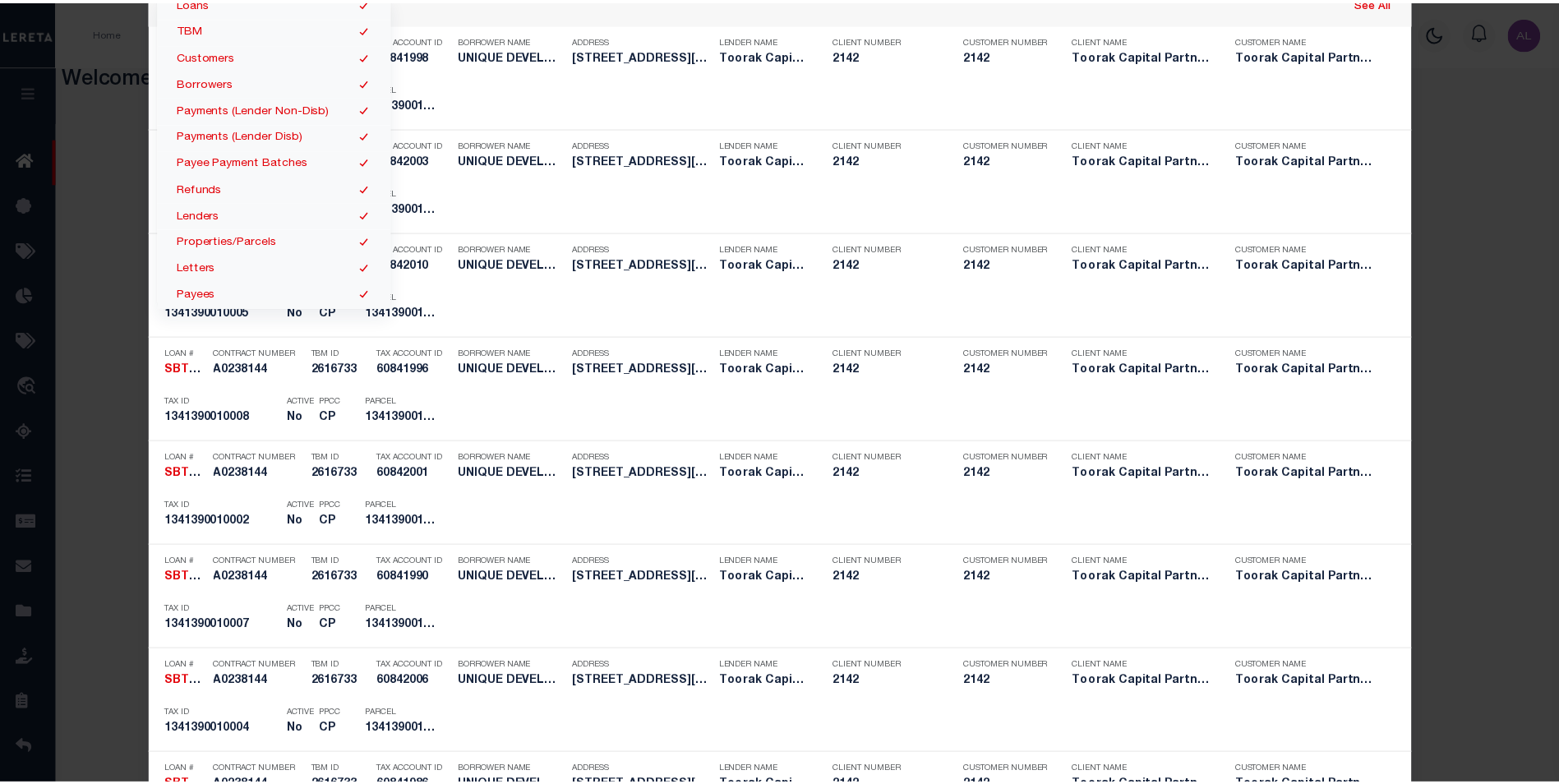 scroll, scrollTop: 0, scrollLeft: 0, axis: both 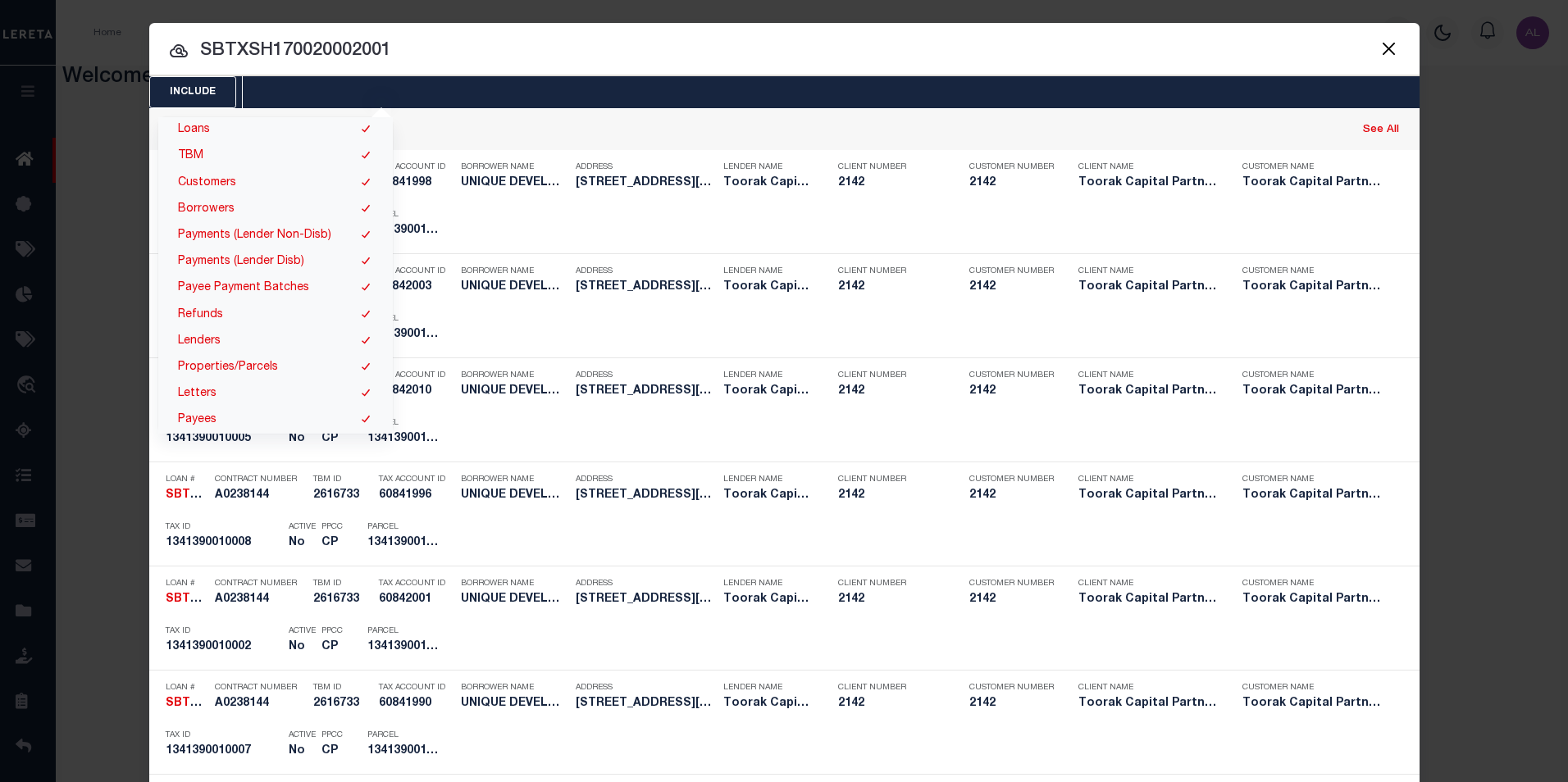 click on "Include
Loans
TBM
Customers
Borrowers
Payments (Lender Non-Disb)
Payments (Lender Disb)
Payee Payment Batches
Refunds
Lenders
Properties/Parcels
Letters
Payees
Loan" at bounding box center (784, 391) 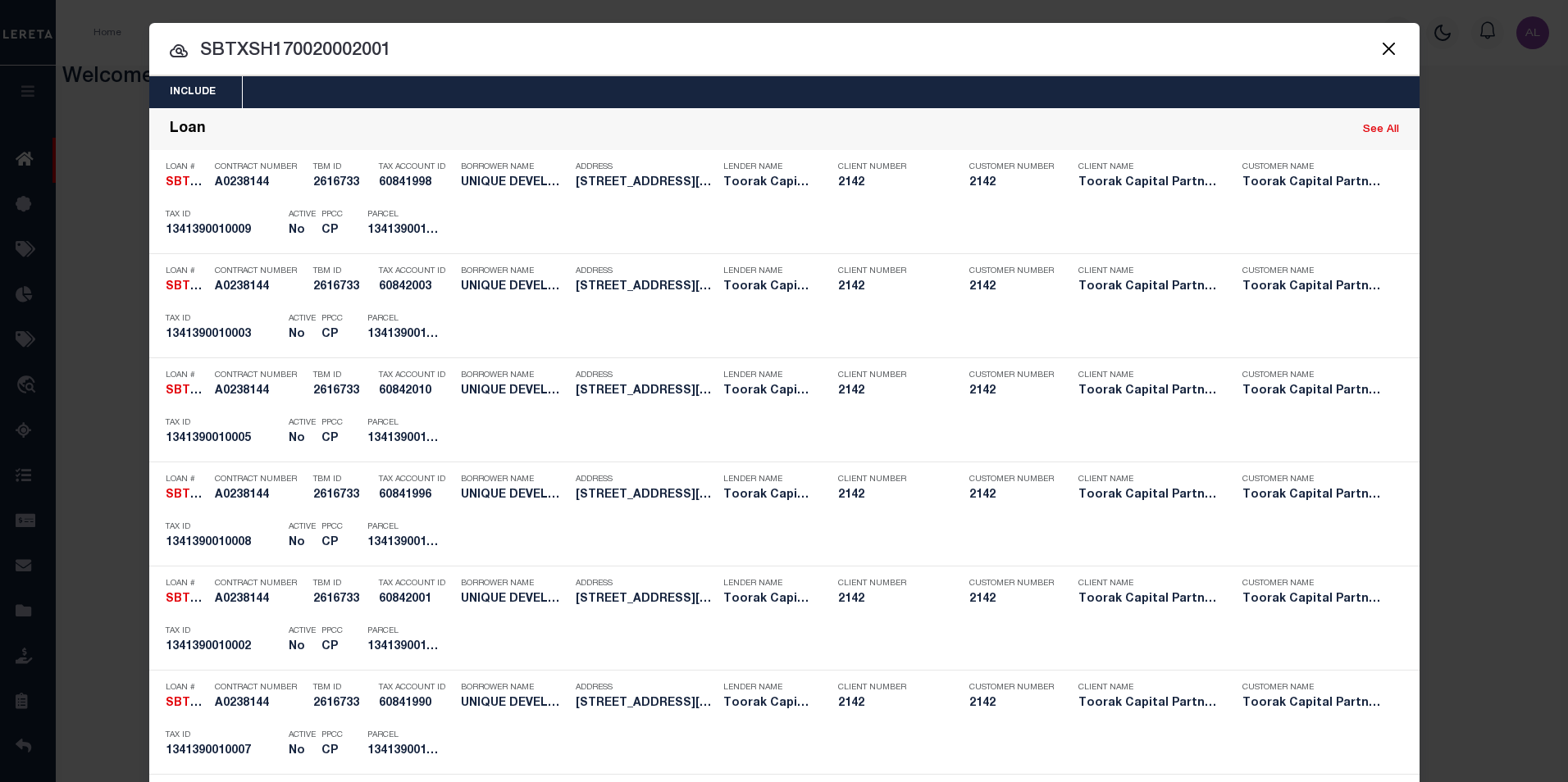 click on "Include
Loans
TBM
Customers
Borrowers
Payments (Lender Non-Disb)
Payments (Lender Disb)
Payee Payment Batches
Refunds
Lenders
Properties/Parcels
Letters
Payees
Loan" at bounding box center [784, 391] 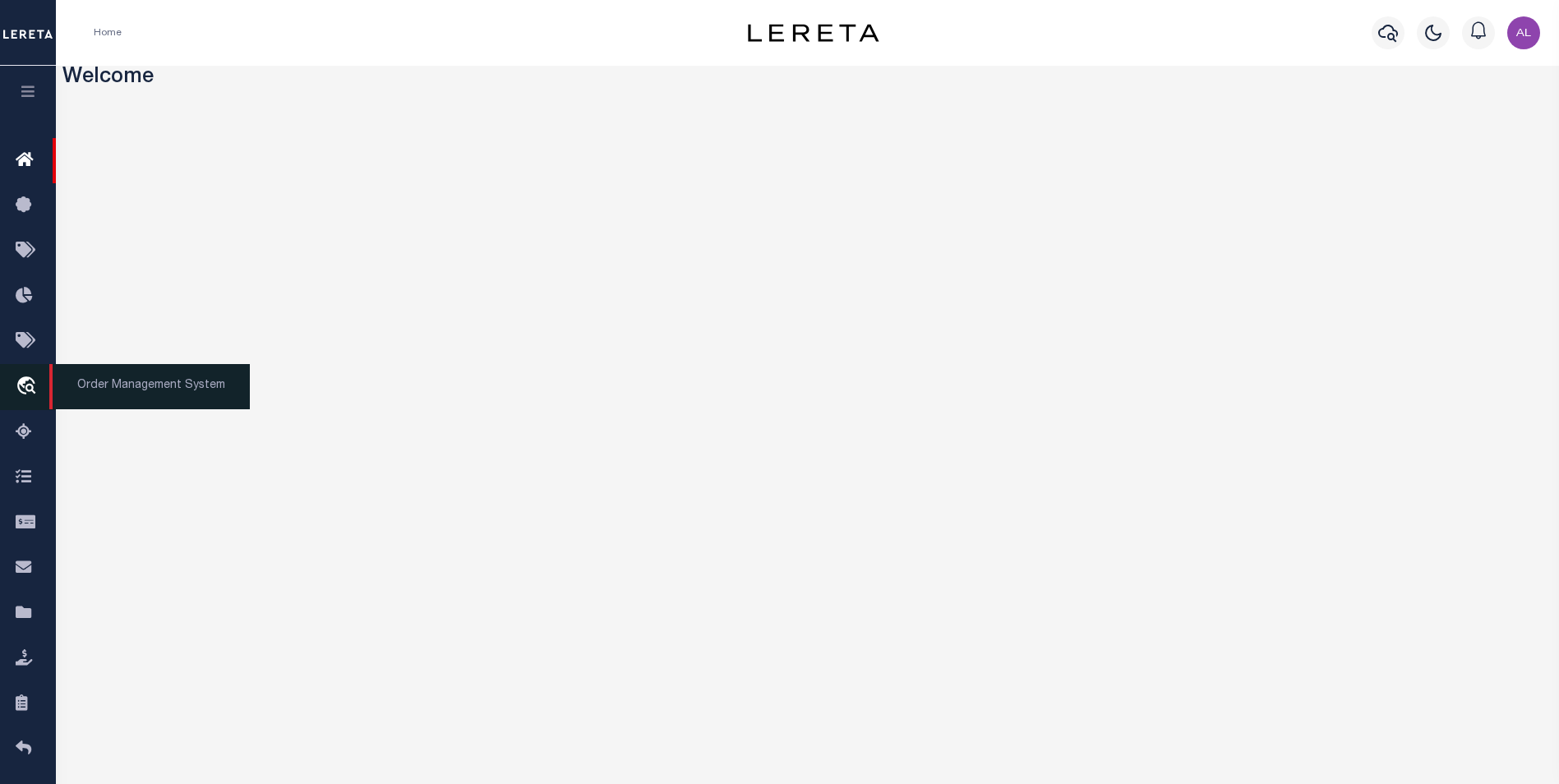 click on "travel_explore" at bounding box center (29, 387) 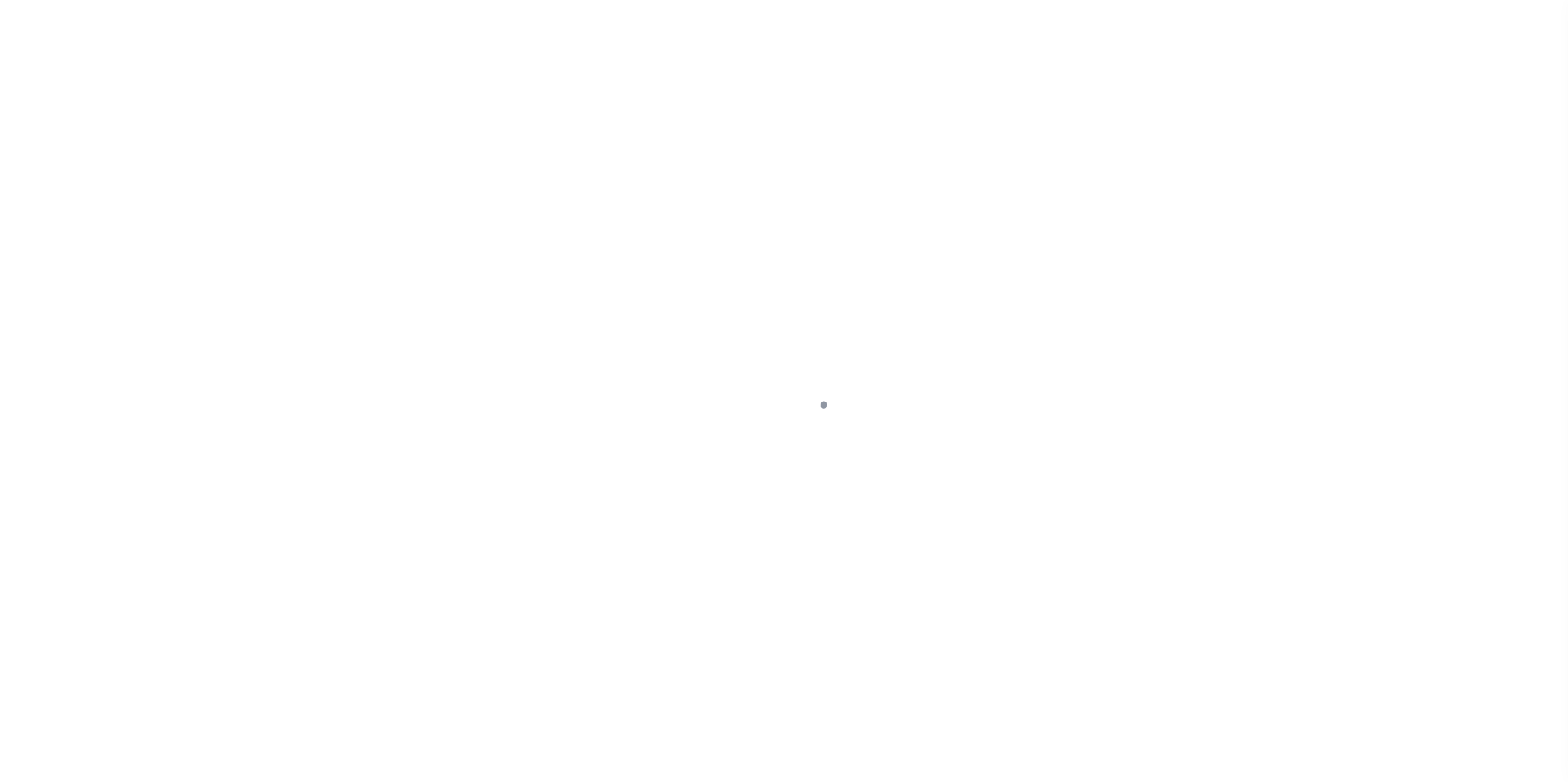 scroll, scrollTop: 0, scrollLeft: 0, axis: both 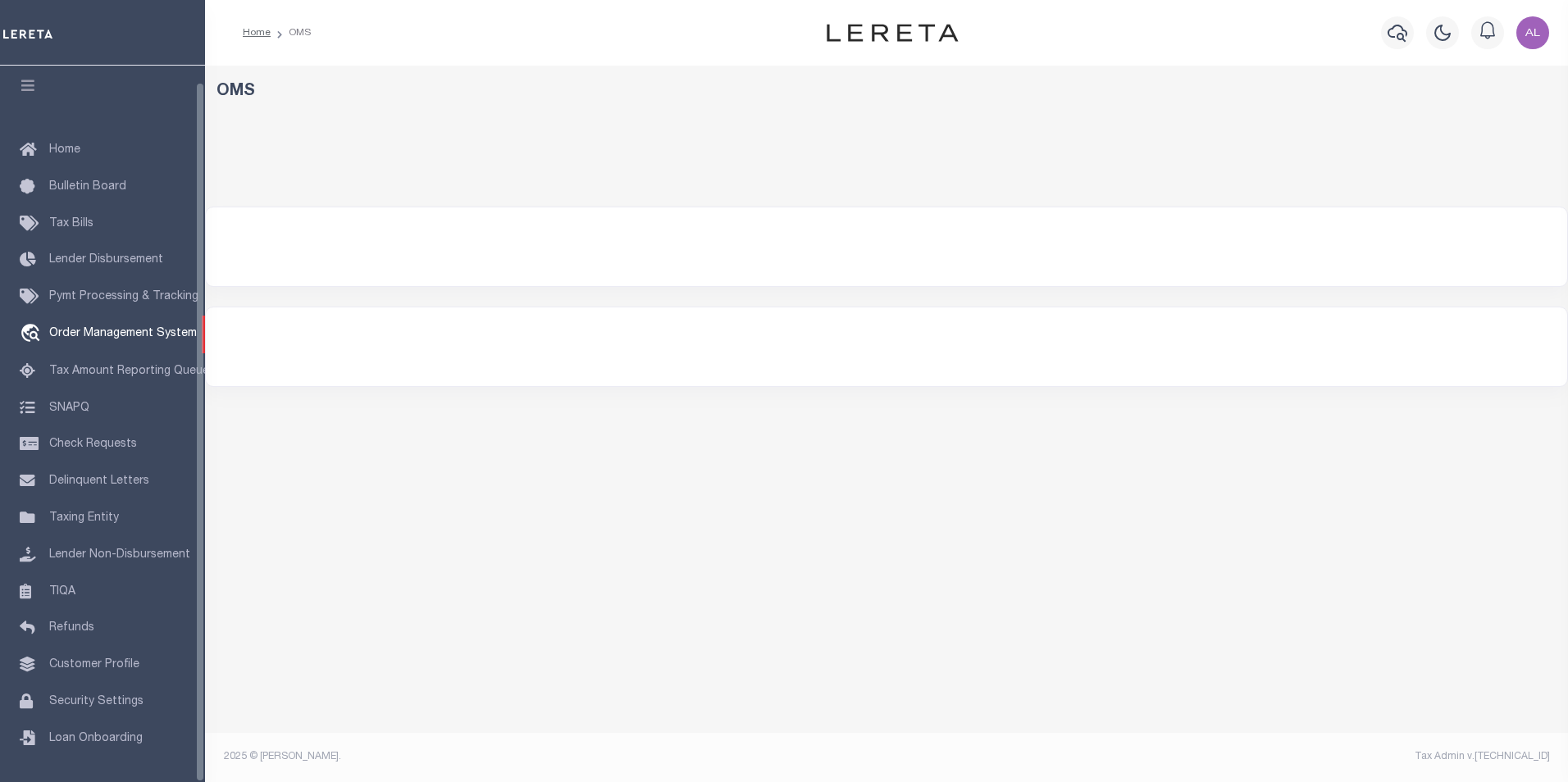 select on "200" 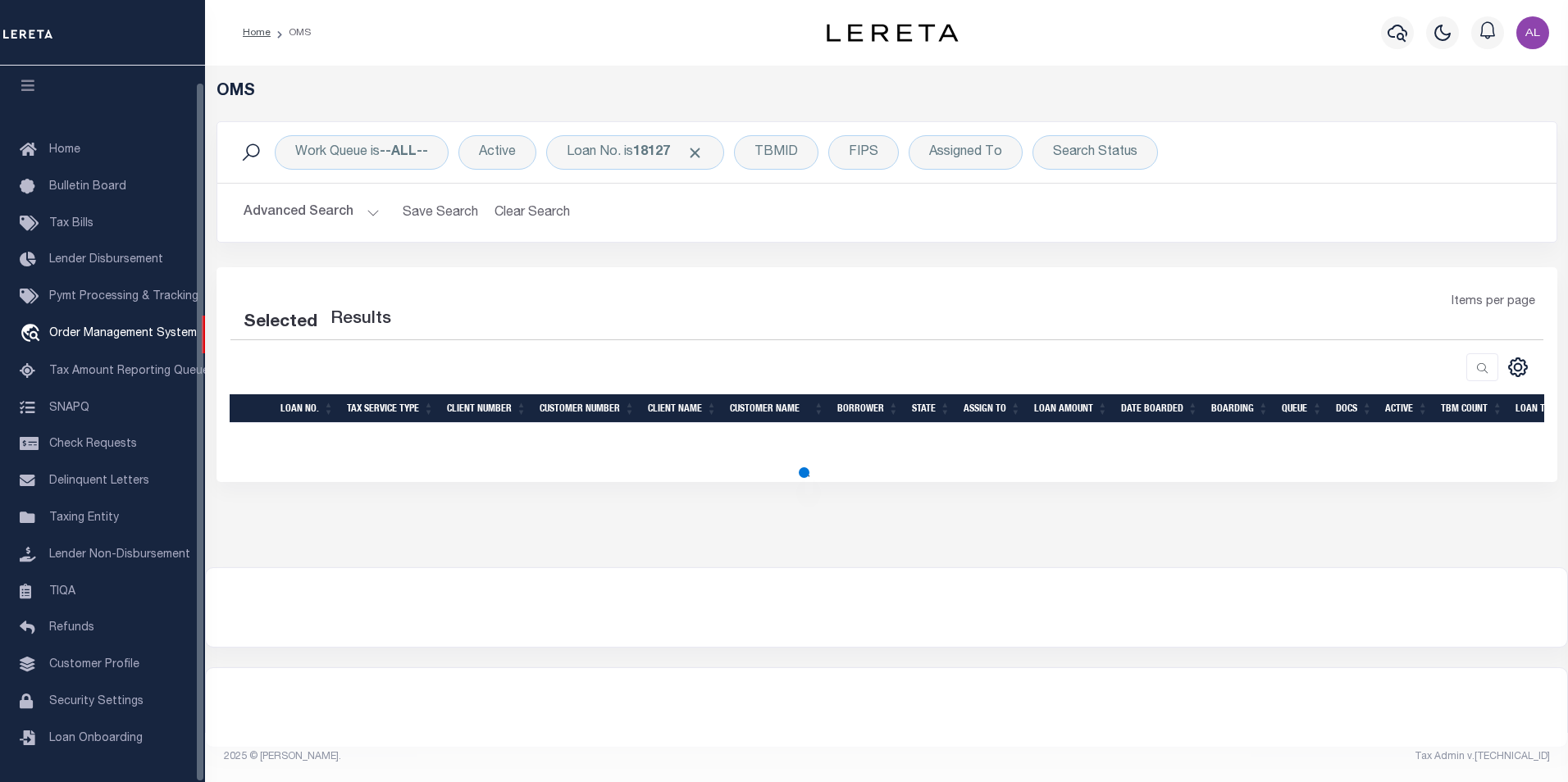 select on "200" 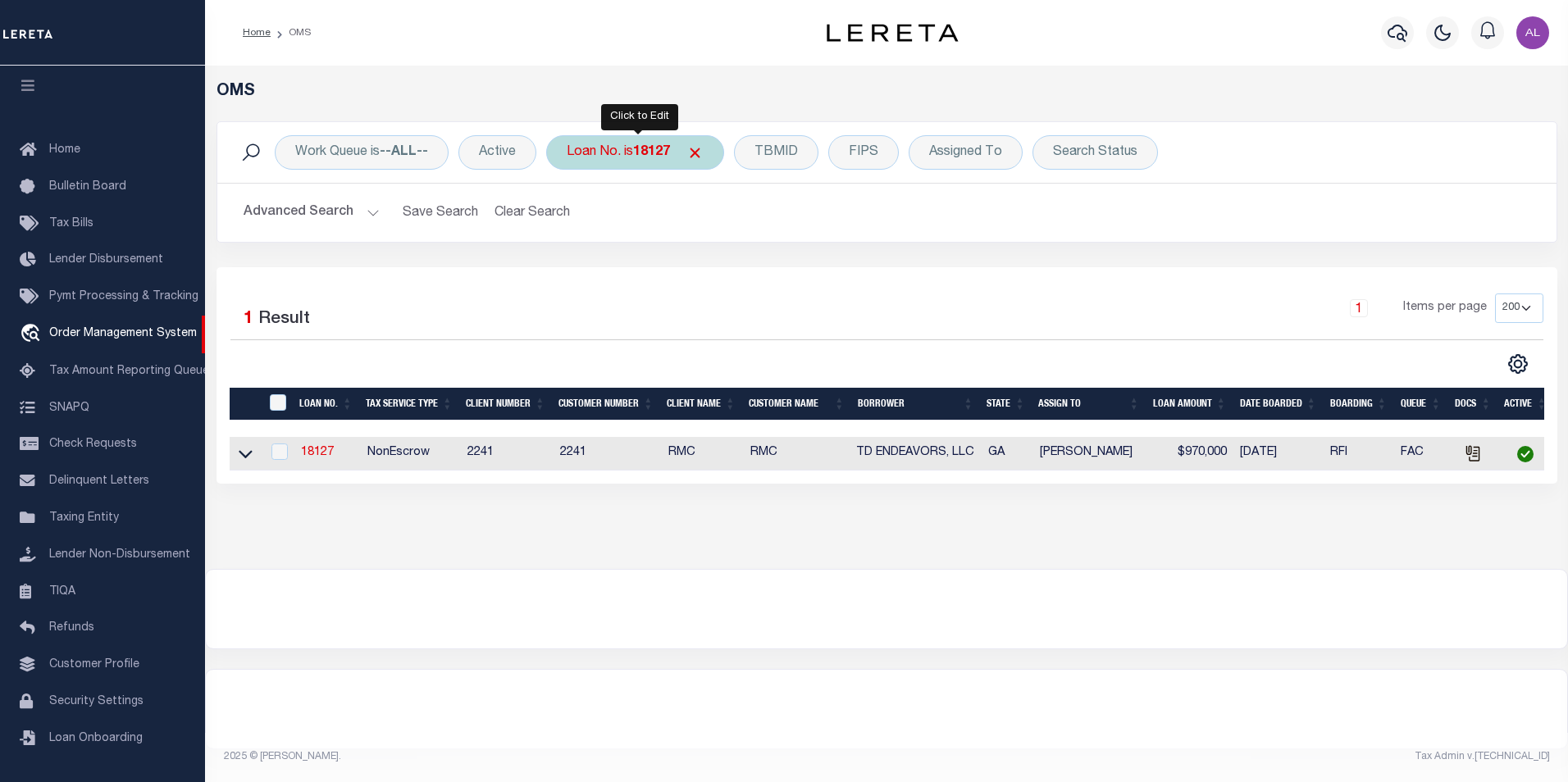 click on "18127" at bounding box center [651, 152] 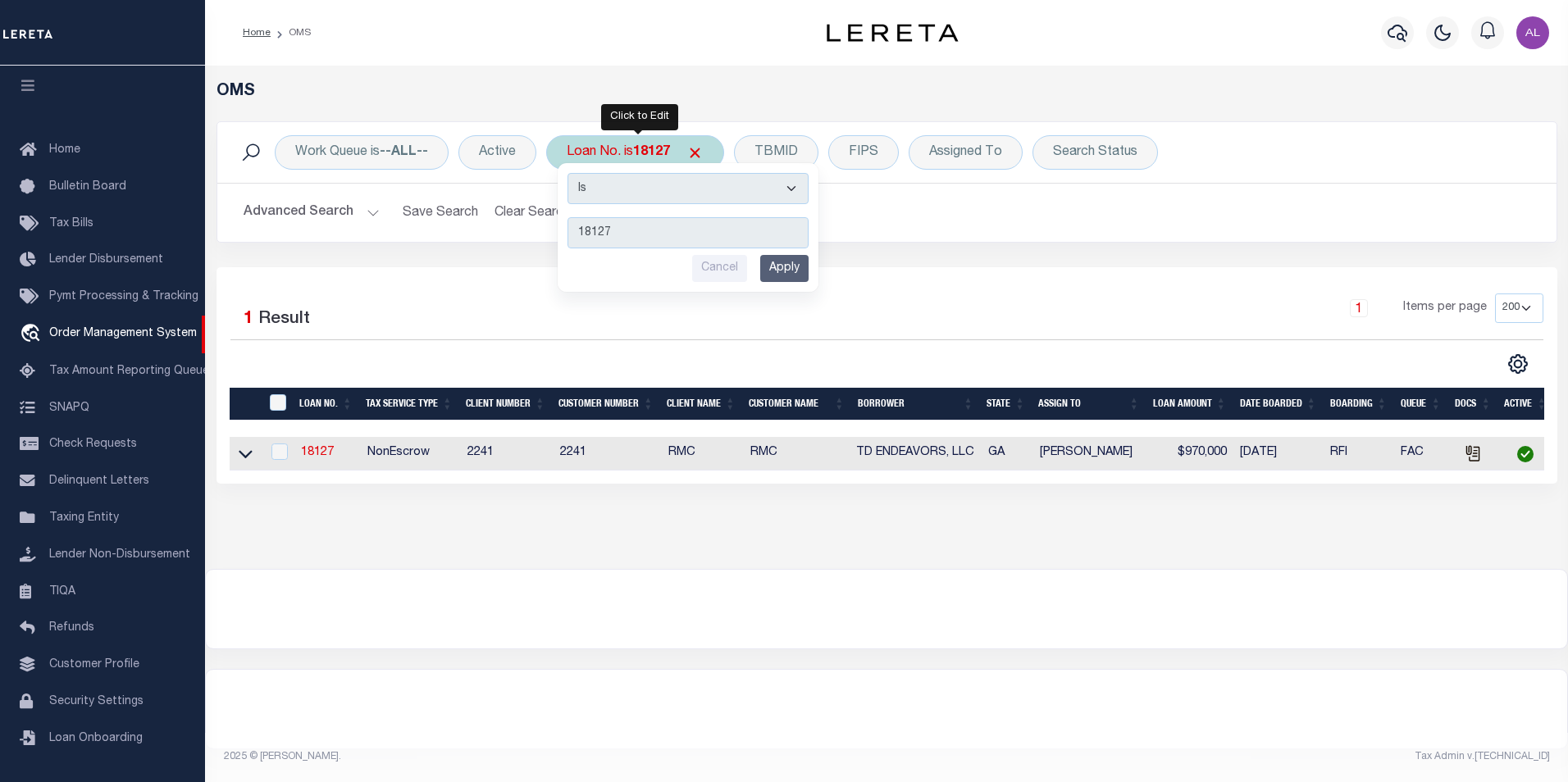 type on "202001172" 